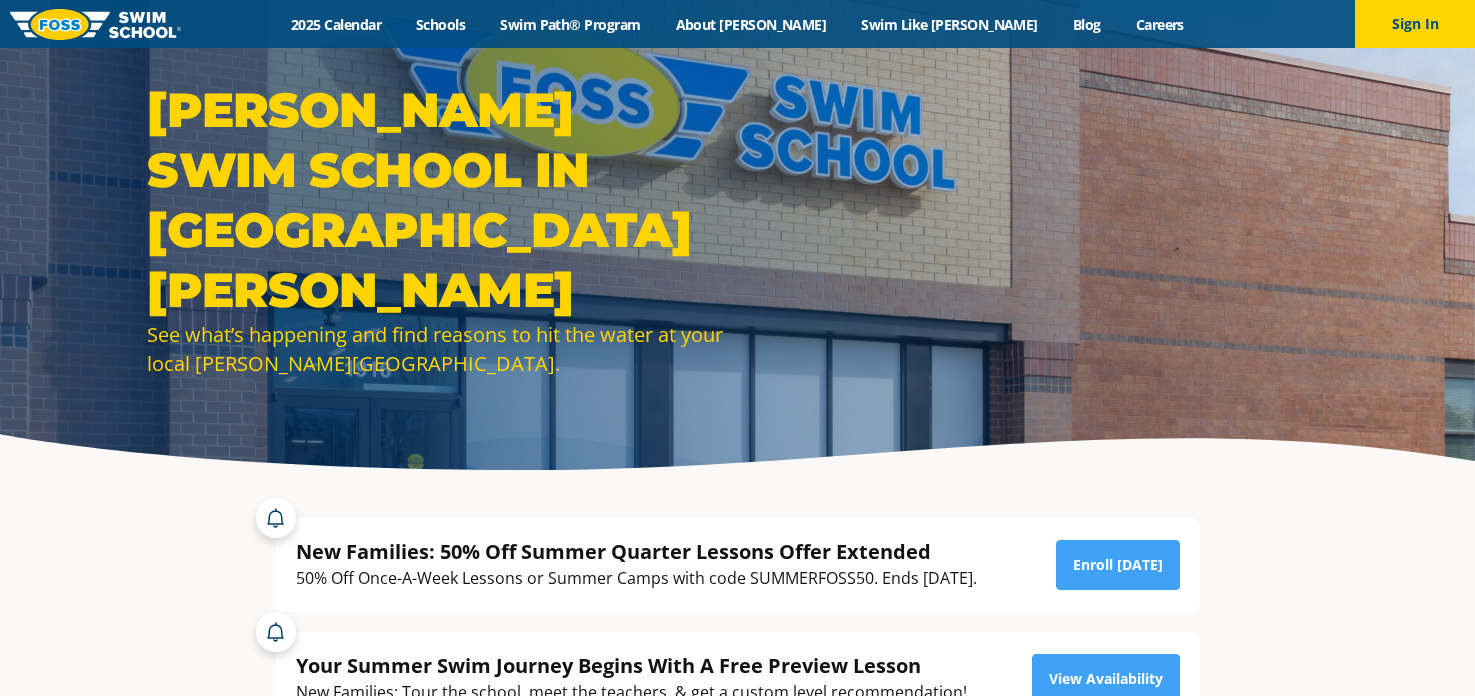 scroll, scrollTop: 0, scrollLeft: 0, axis: both 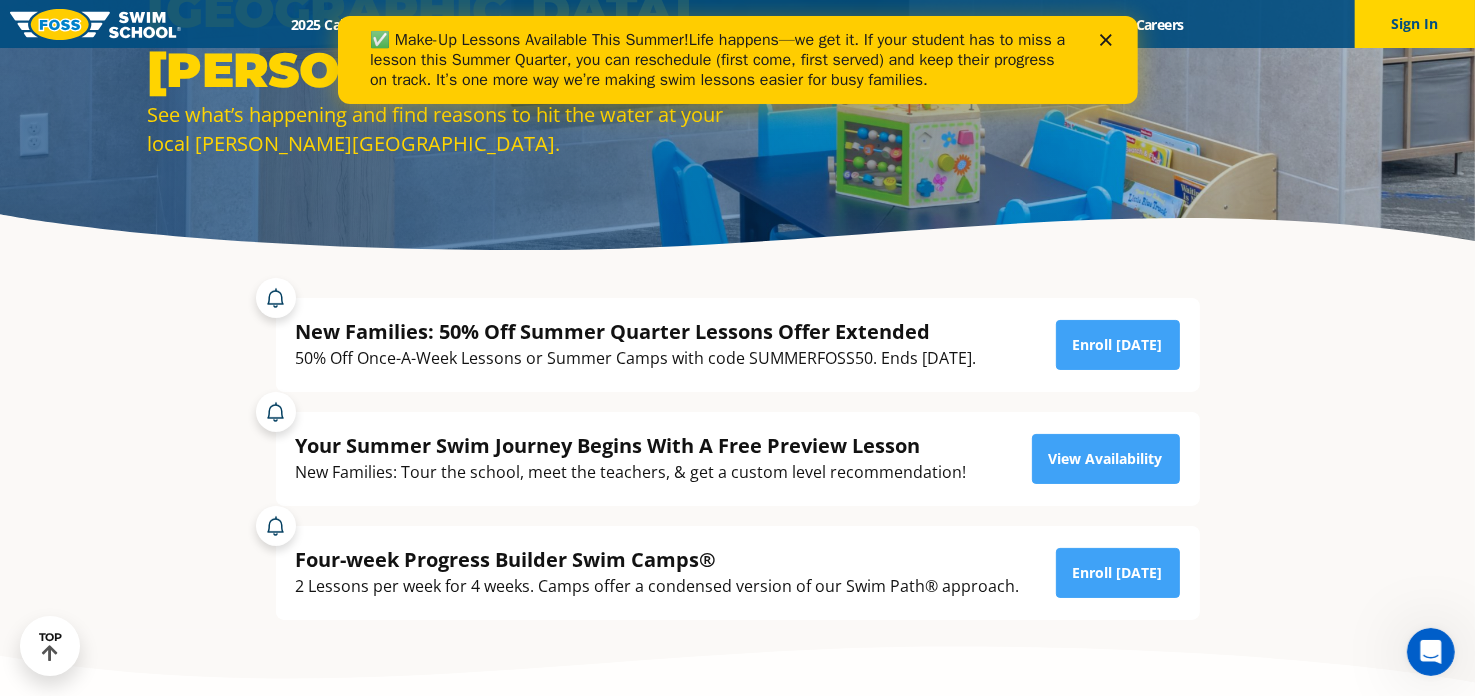 click 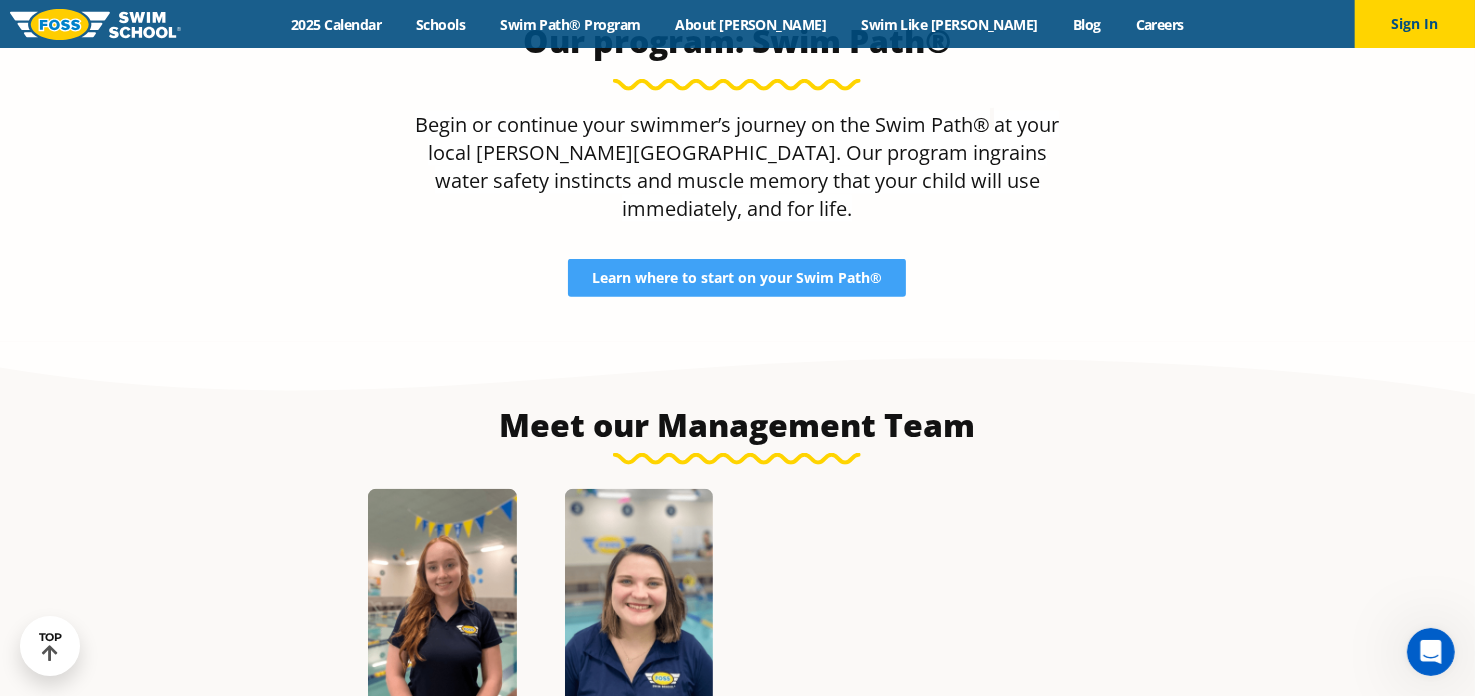 scroll, scrollTop: 1916, scrollLeft: 0, axis: vertical 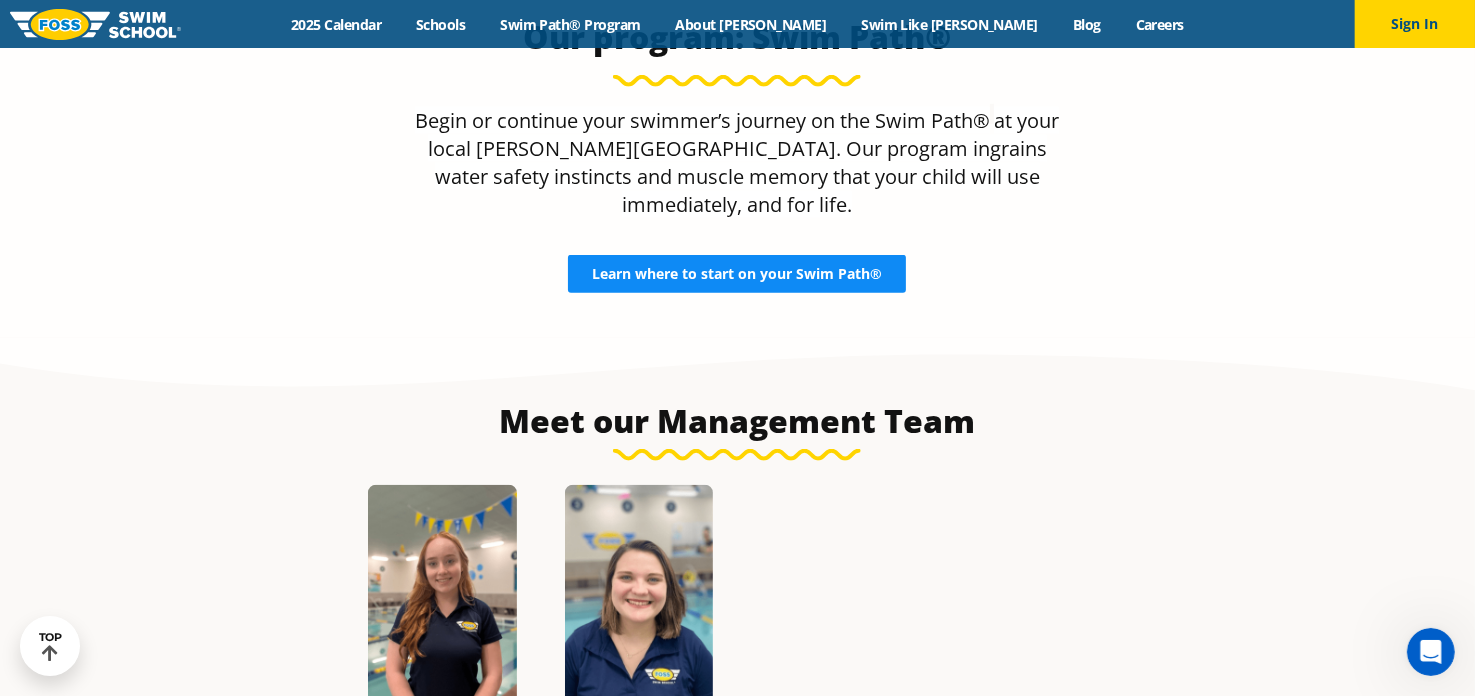 click on "Learn where to start on your Swim Path®" at bounding box center [737, 274] 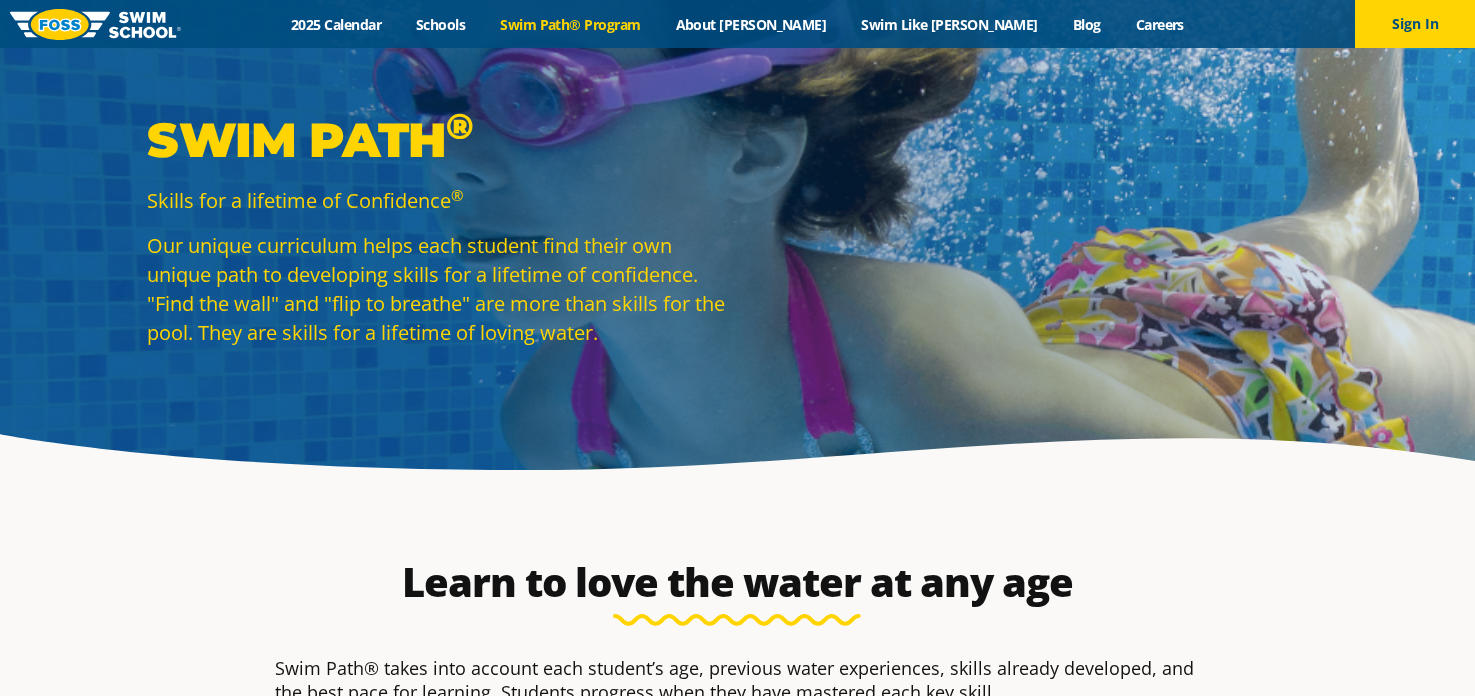 scroll, scrollTop: 0, scrollLeft: 0, axis: both 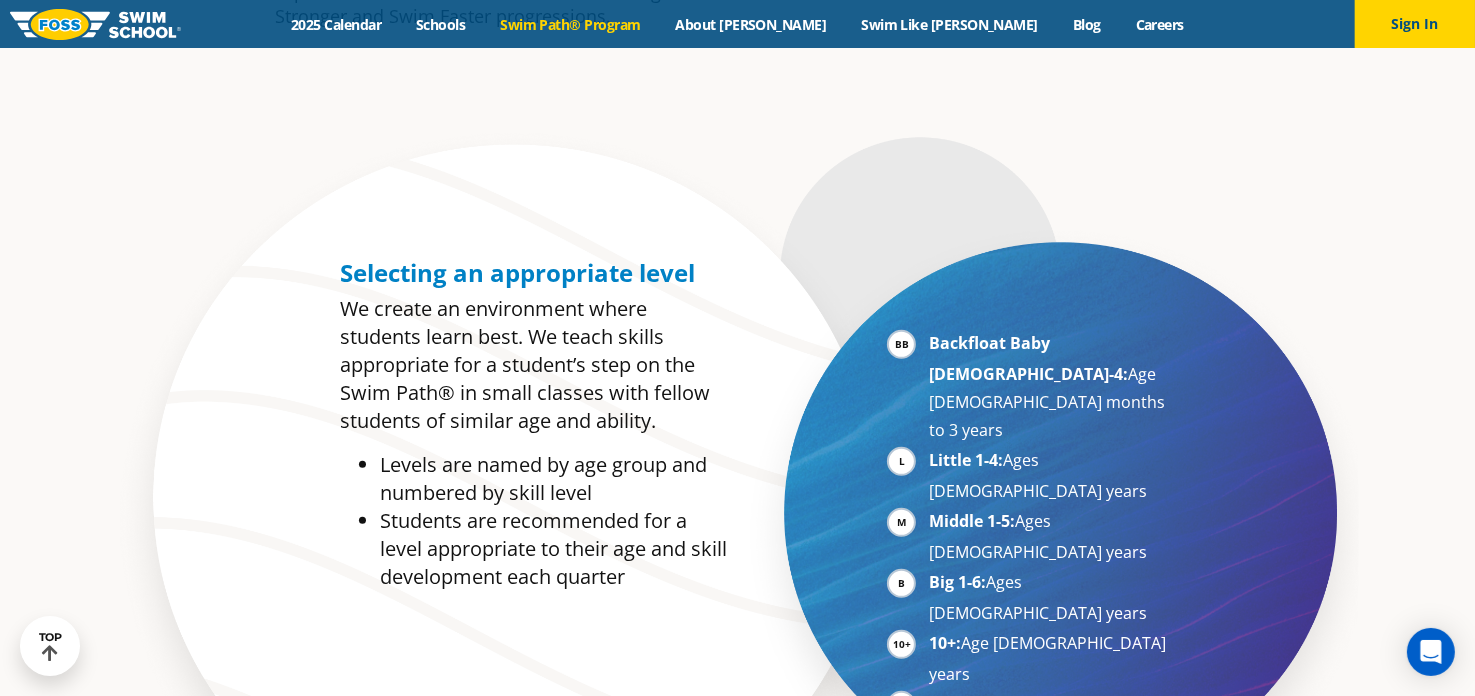 click on "Selecting an appropriate level We create an environment where students learn best. We teach skills appropriate for a student’s step on the Swim Path® in small classes with fellow students of similar age and ability. Levels are named by age group and numbered by skill level Students are recommended for a level appropriate to their age and skill development each quarter
Backfloat Baby 1-4:  Age 6 months to 3 years
Little 1-4:  Ages 3-5 years
Middle 1-5:  Ages 5-7 years
Big 1-6:  Ages 7-10 years
10+:  Age 10-17 years
Adult:  18 years and older
Local Swim Team" at bounding box center (737, 518) 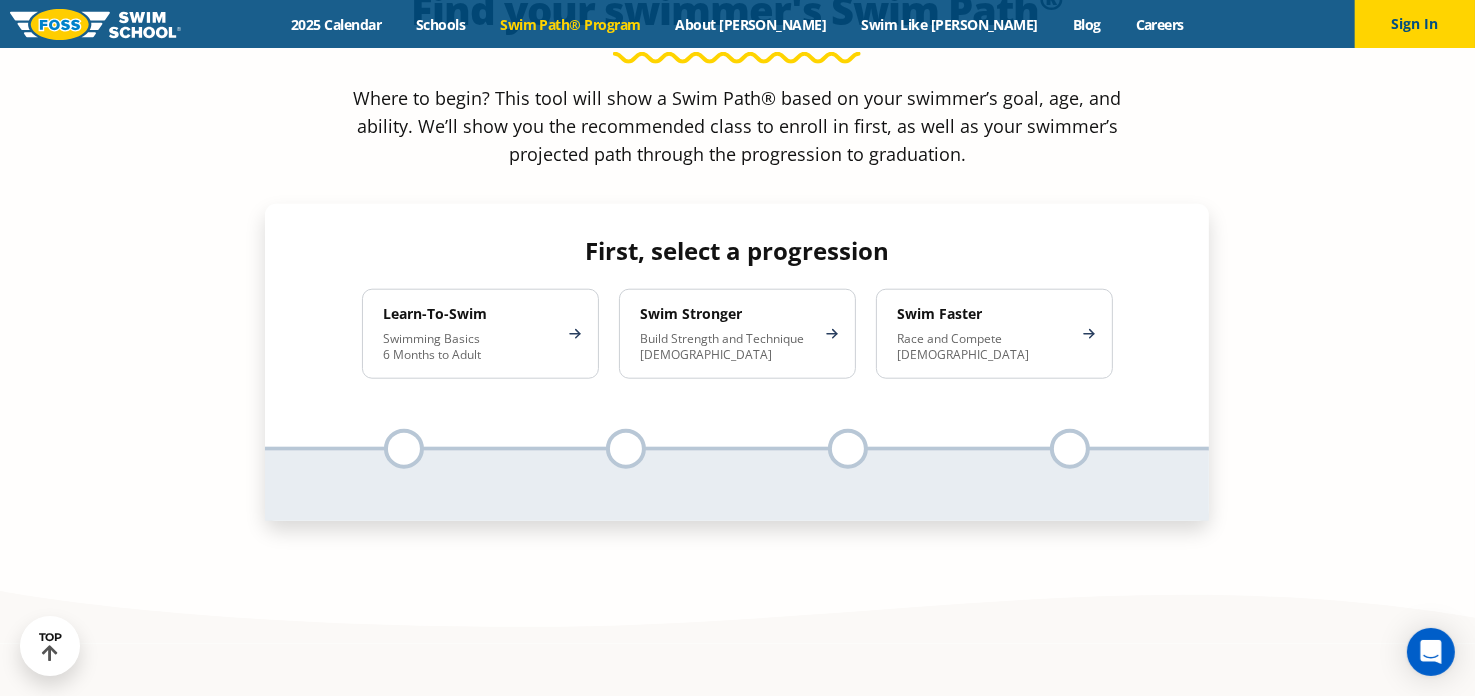 scroll, scrollTop: 1928, scrollLeft: 0, axis: vertical 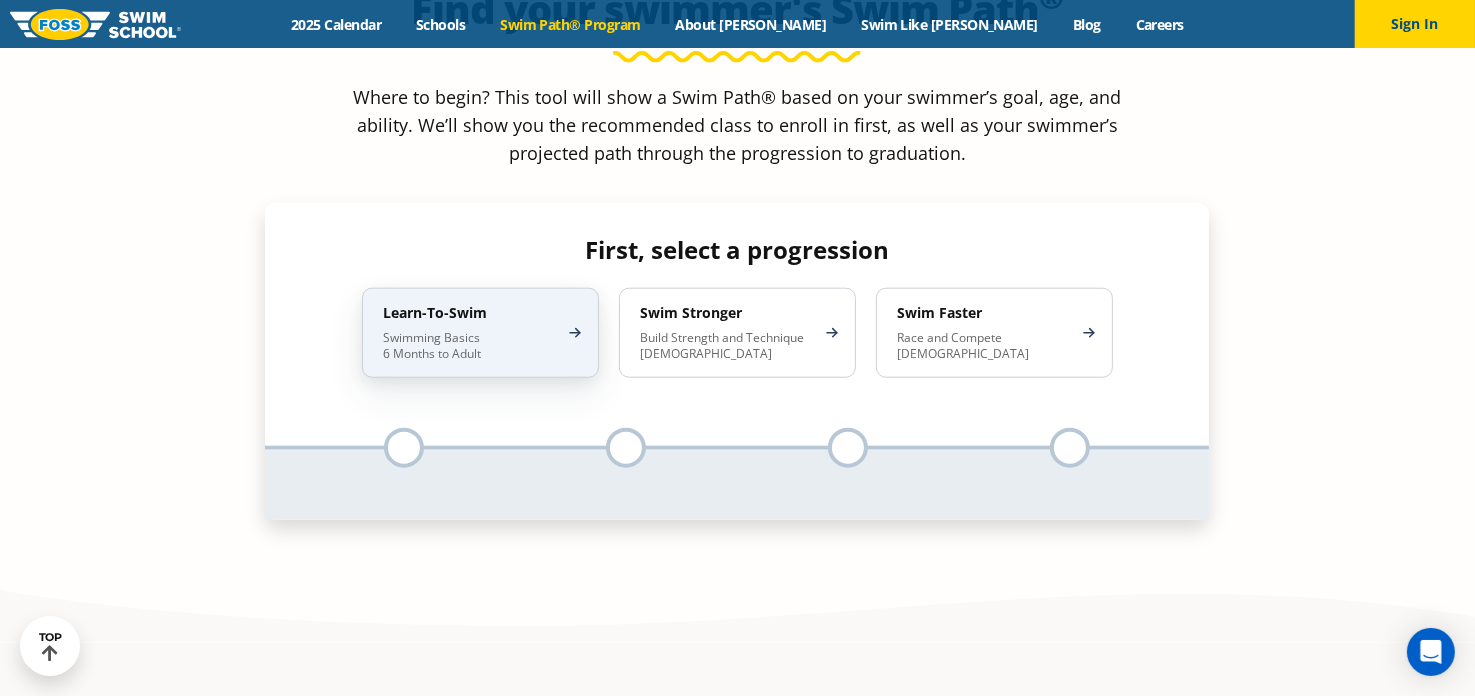 click on "Swimming Basics 6 Months to Adult" at bounding box center [470, 346] 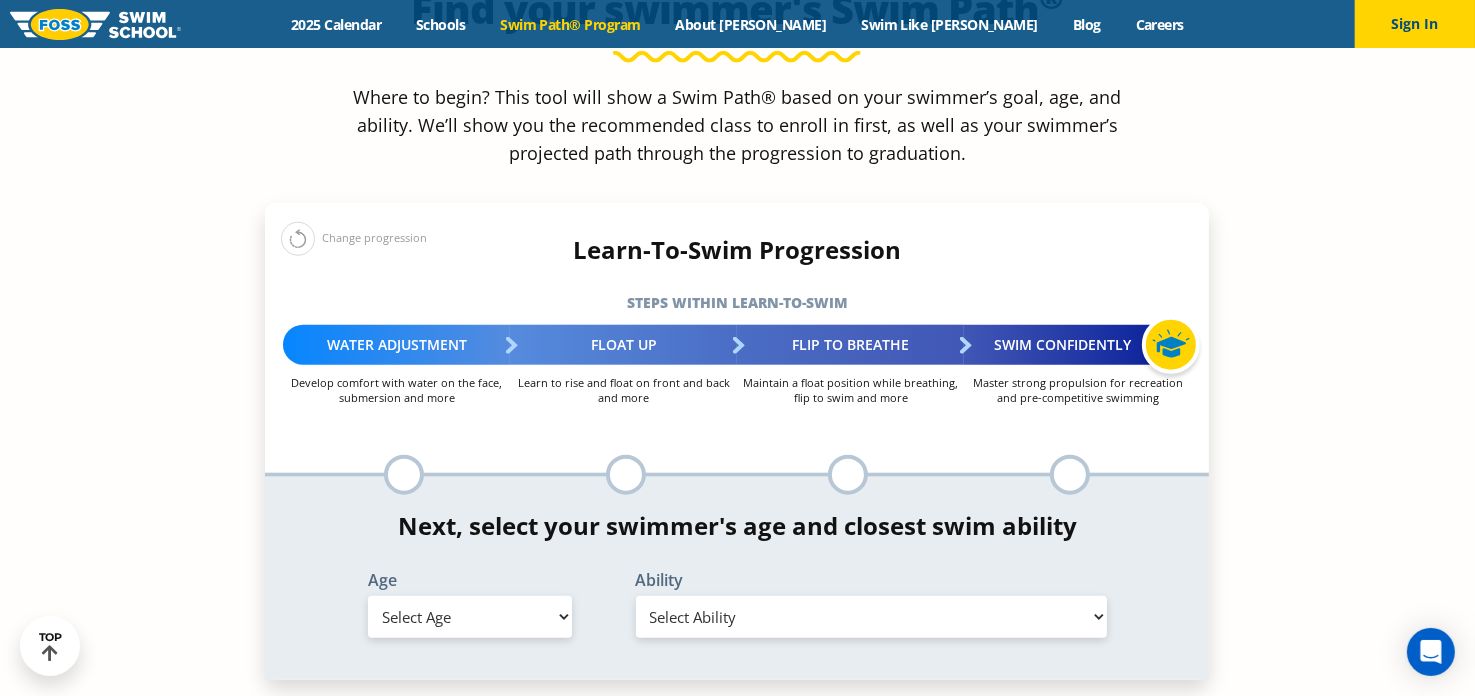 click on "Select Age 6 months - 1 year 1 year 2 years 3 years 4 years 5 years 6 years 7 years 8 years 9 years 10 years  11 years  12 years  13 years  14 years  15 years  16 years  17 years  Adult (18 years +)" at bounding box center [470, 617] 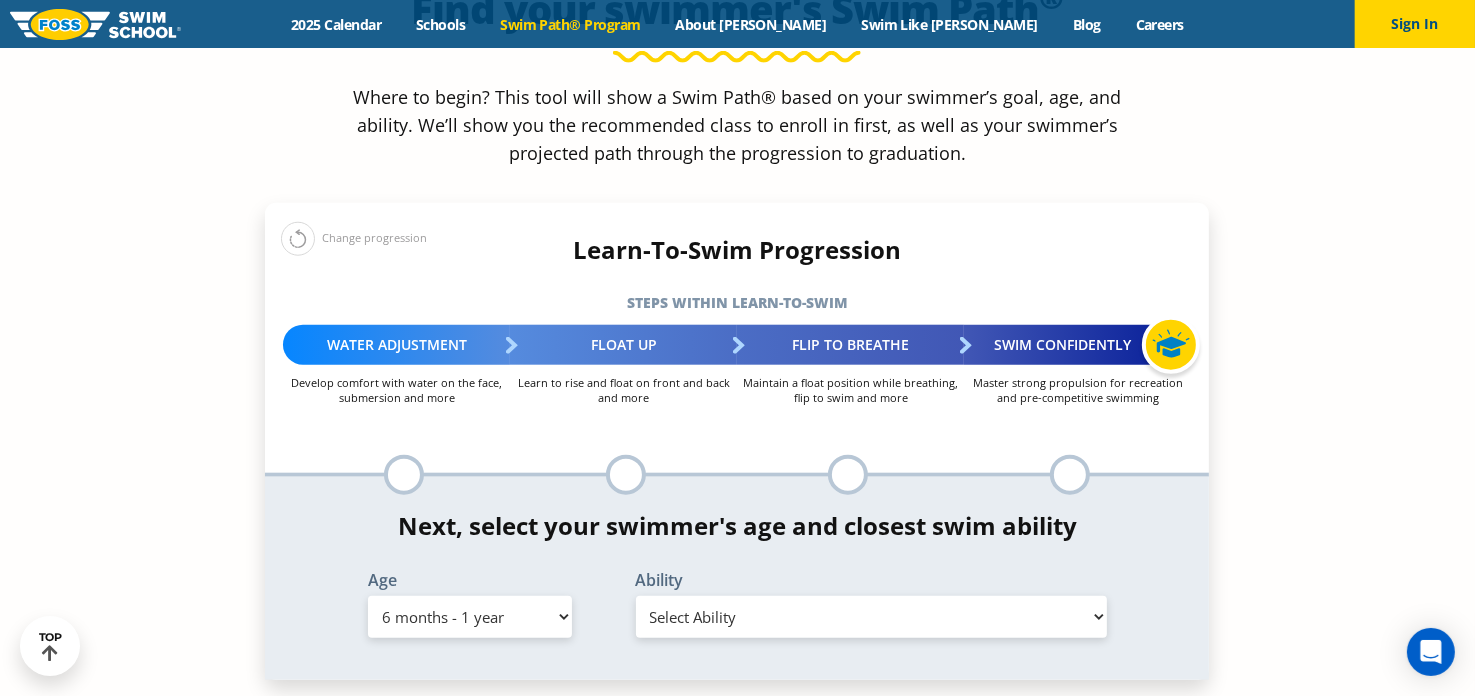 click on "Select Age 6 months - 1 year 1 year 2 years 3 years 4 years 5 years 6 years 7 years 8 years 9 years 10 years  11 years  12 years  13 years  14 years  15 years  16 years  17 years  Adult (18 years +)" at bounding box center (470, 617) 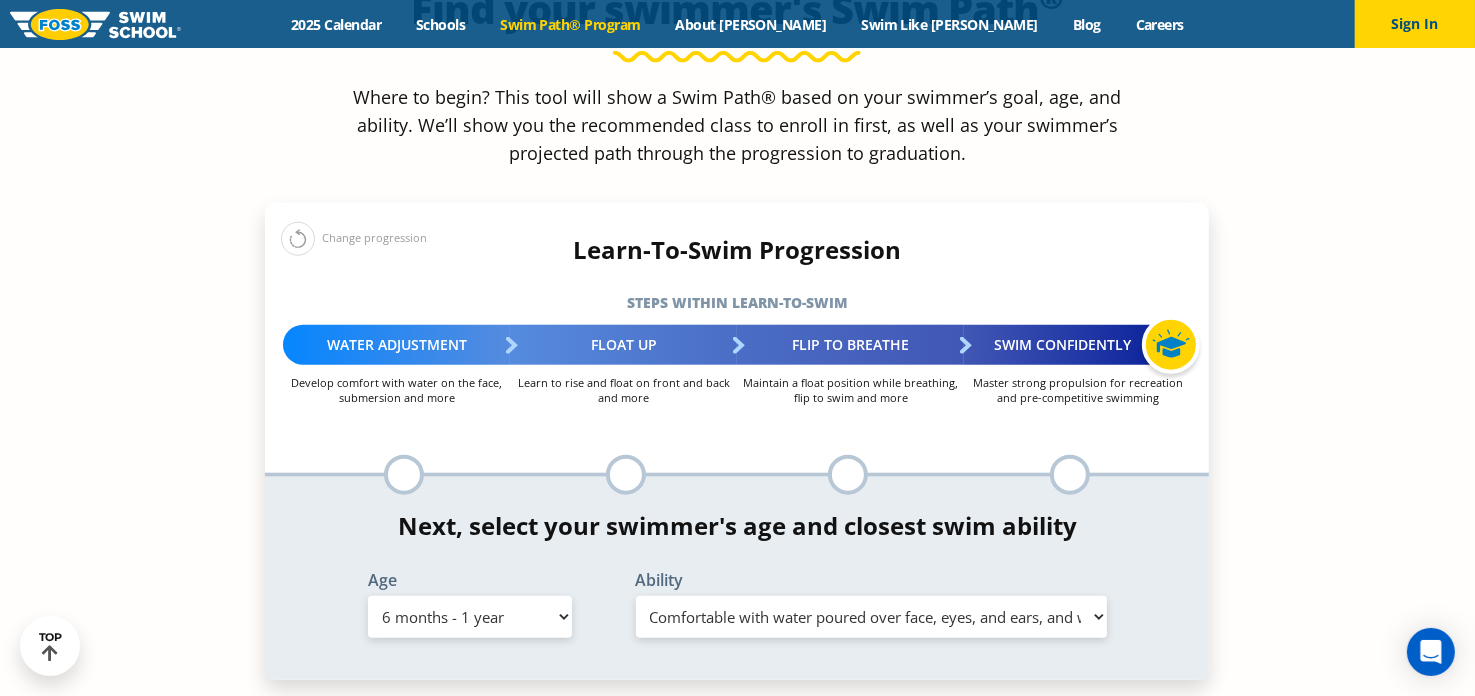 click on "Select Ability First in-water experience Comfortable with water poured over their head, but not eyes or ears Comfortable with water poured over face, eyes, and ears, and with ears in water while on back I would be comfortable if my child fell in the water and confident they could get back to the edge if an adult was nearby to assist" at bounding box center (872, 617) 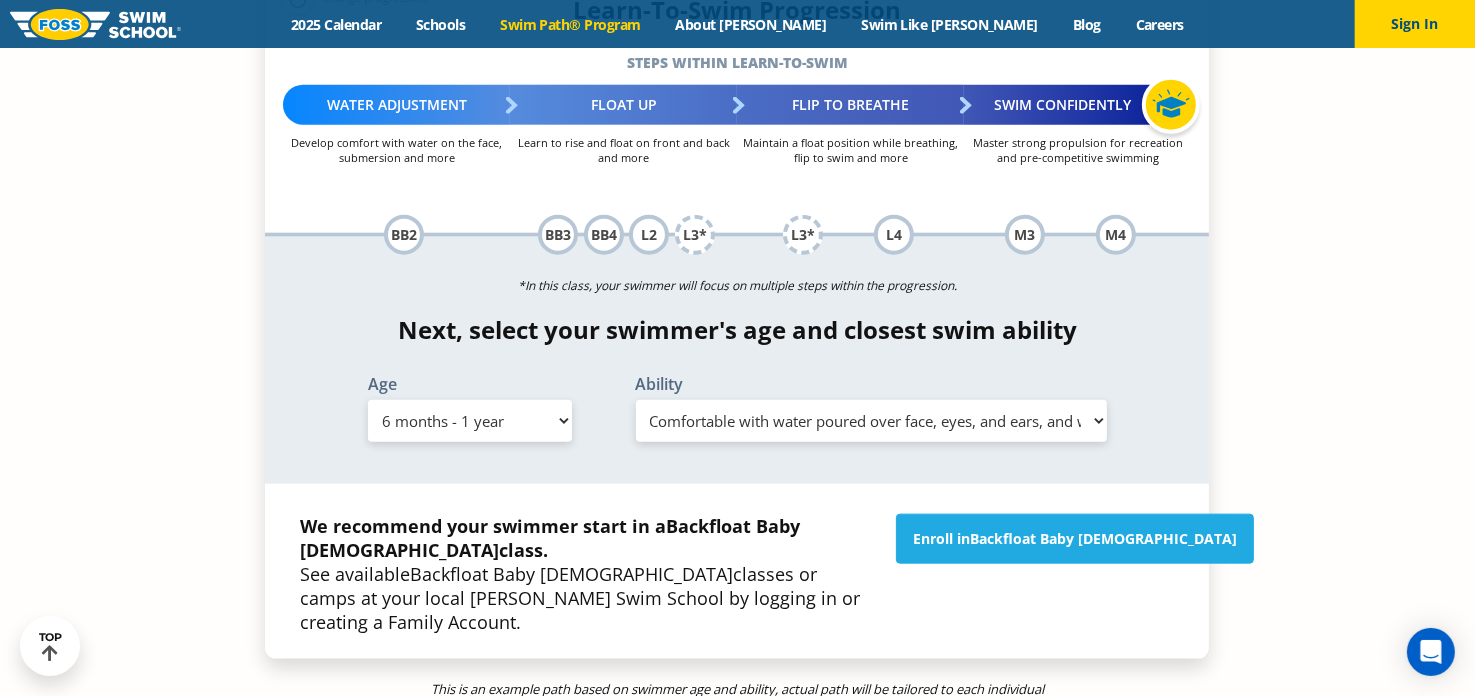 scroll, scrollTop: 2170, scrollLeft: 0, axis: vertical 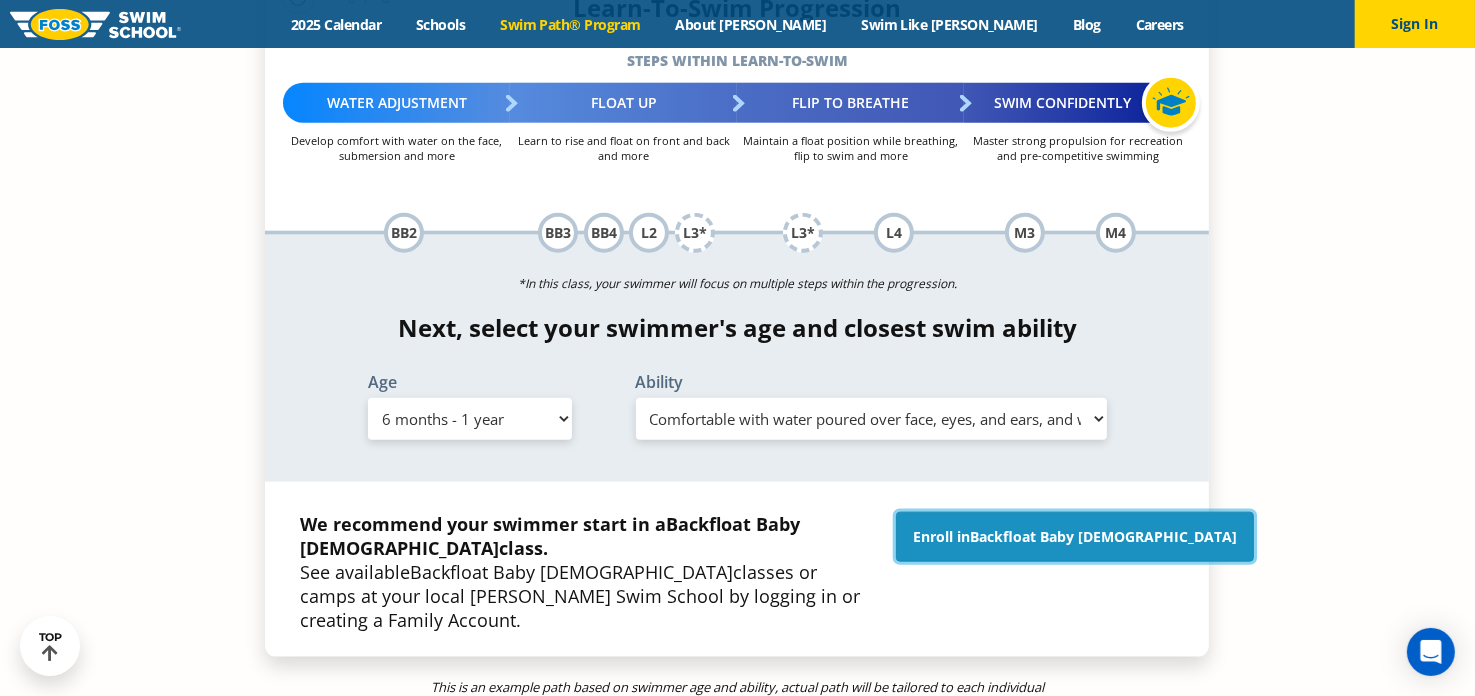 click on "Backfloat Baby 2" at bounding box center [1103, 536] 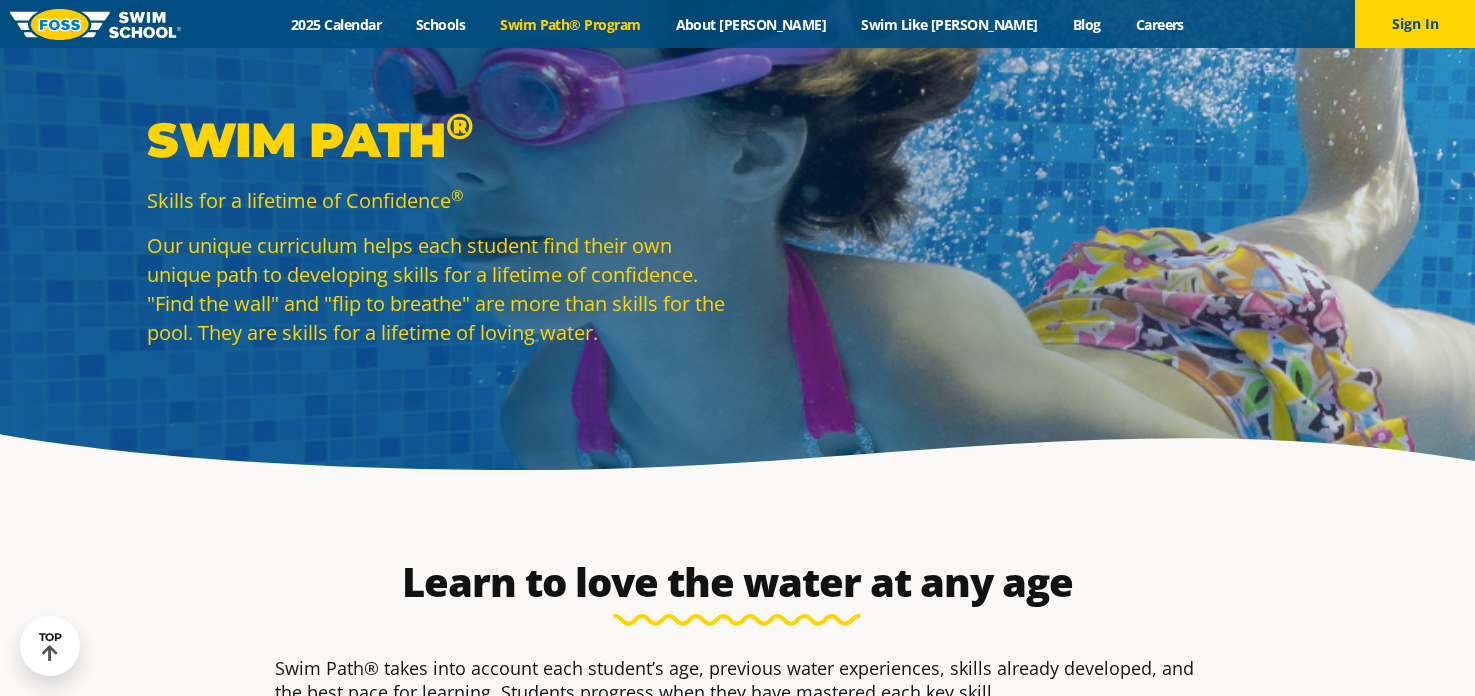 scroll, scrollTop: 2170, scrollLeft: 0, axis: vertical 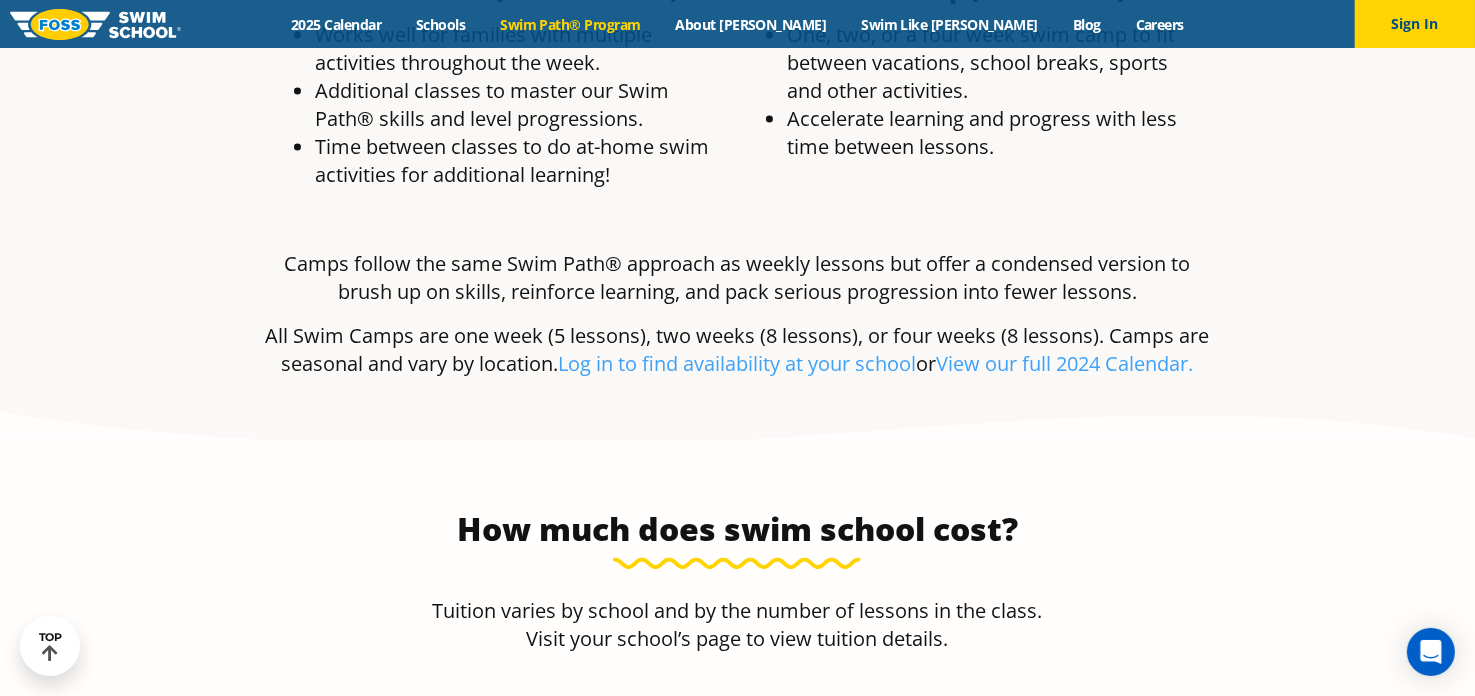 click on "Find your FOSS school" at bounding box center (737, 719) 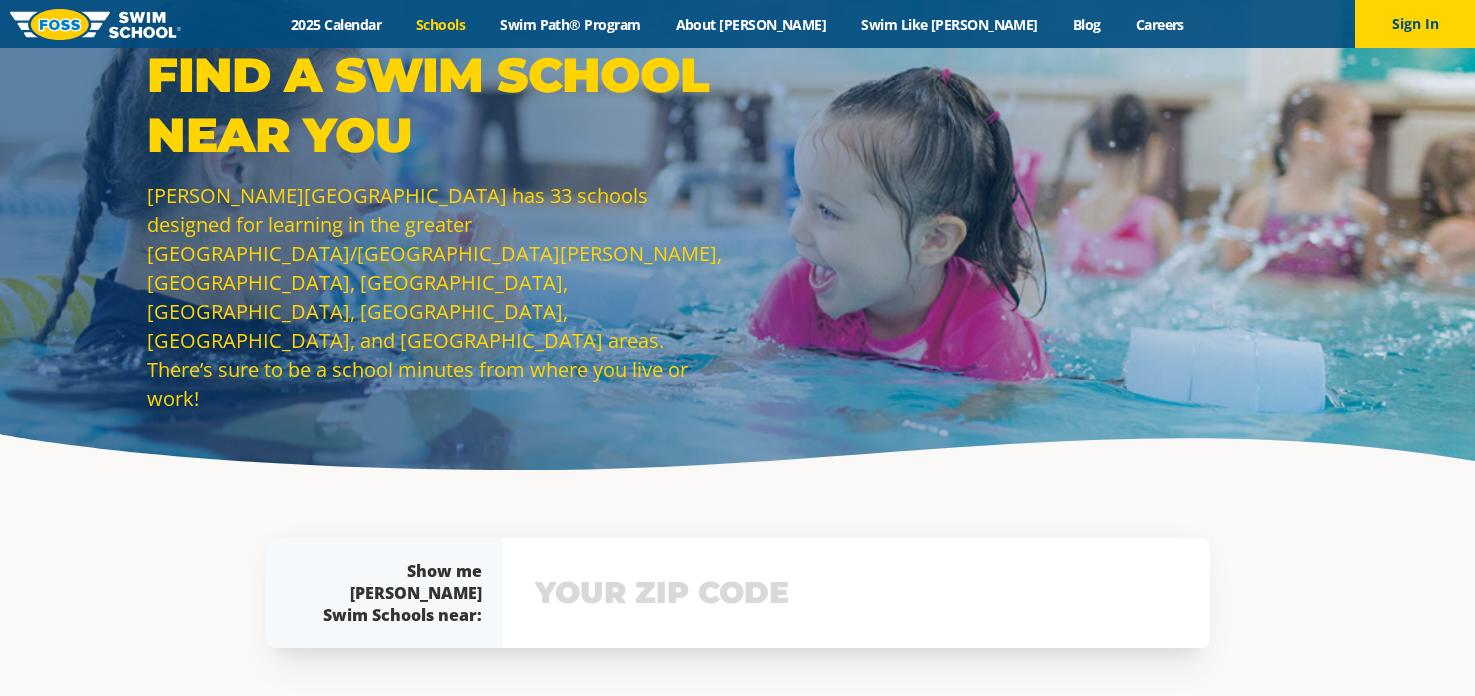 scroll, scrollTop: 0, scrollLeft: 0, axis: both 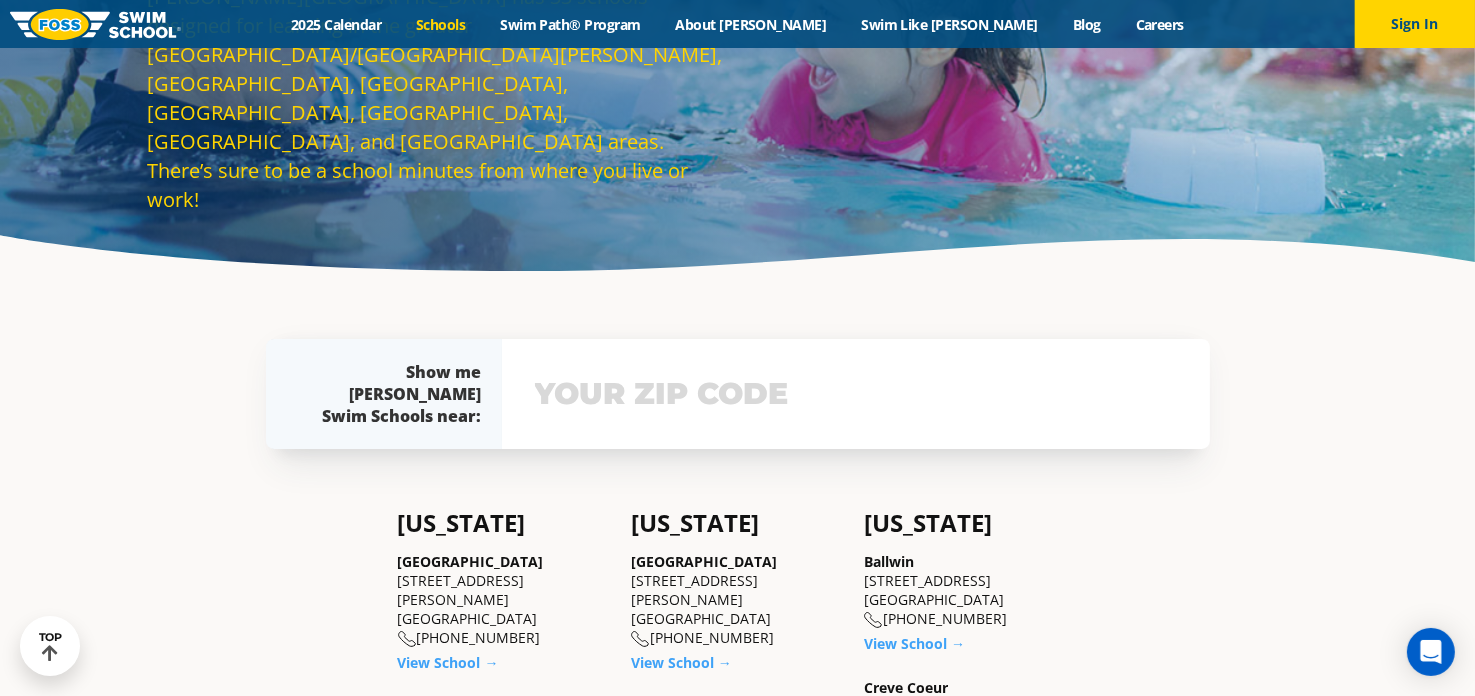click at bounding box center (856, 394) 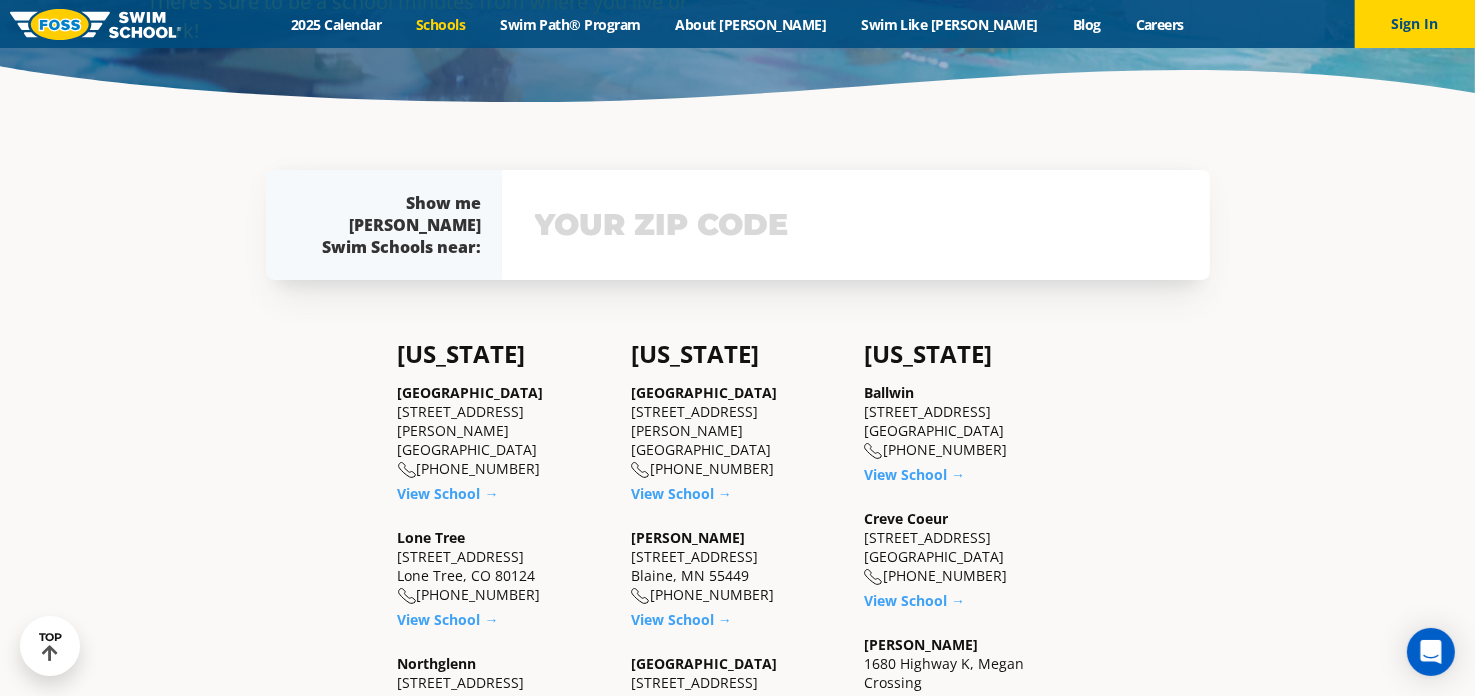 scroll, scrollTop: 438, scrollLeft: 0, axis: vertical 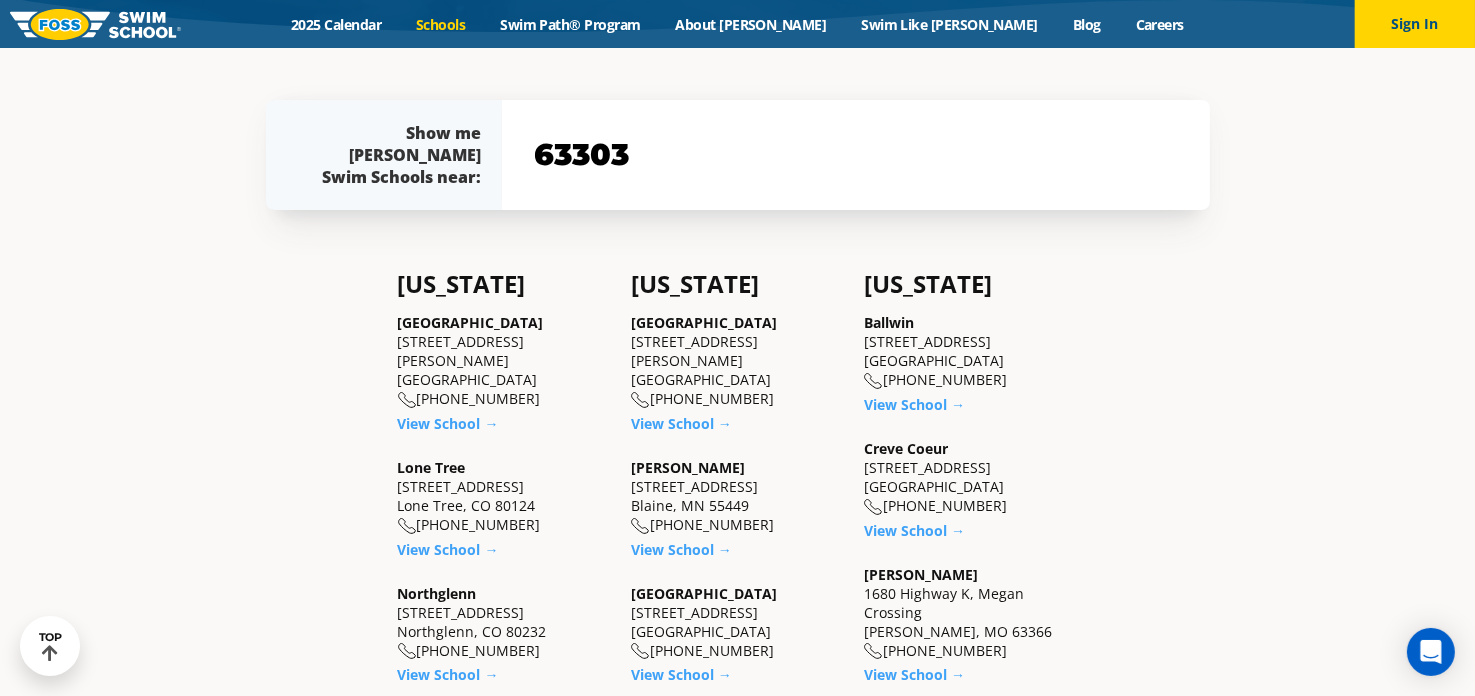 type on "63303" 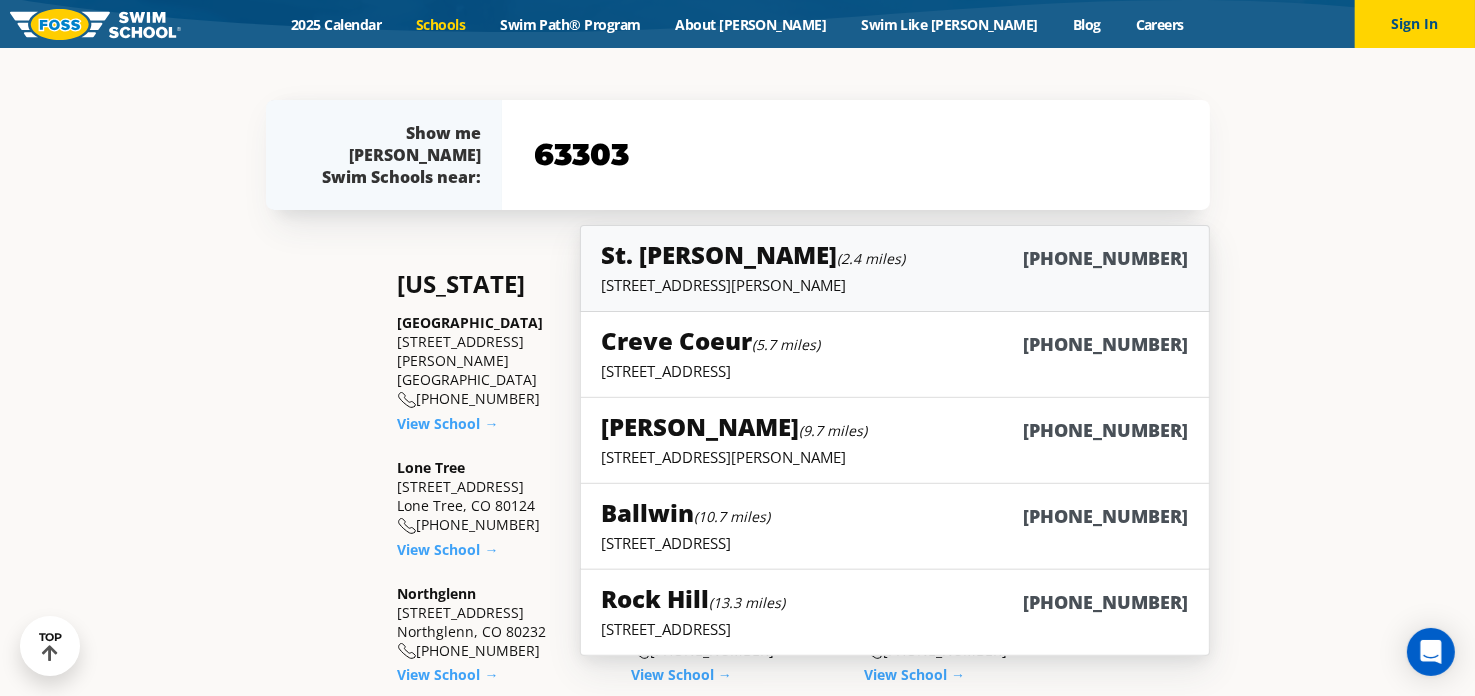 click on "St. Charles  (2.4 miles)" at bounding box center [753, 254] 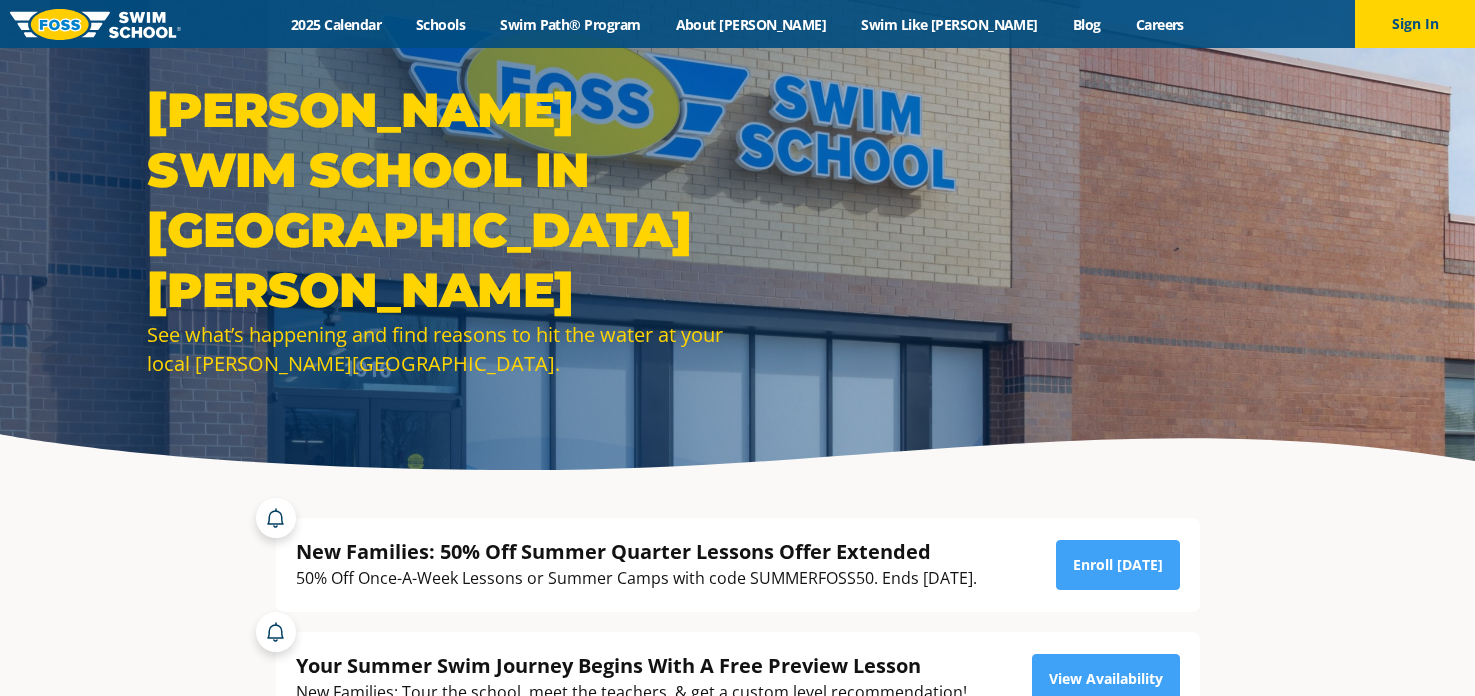 scroll, scrollTop: 0, scrollLeft: 0, axis: both 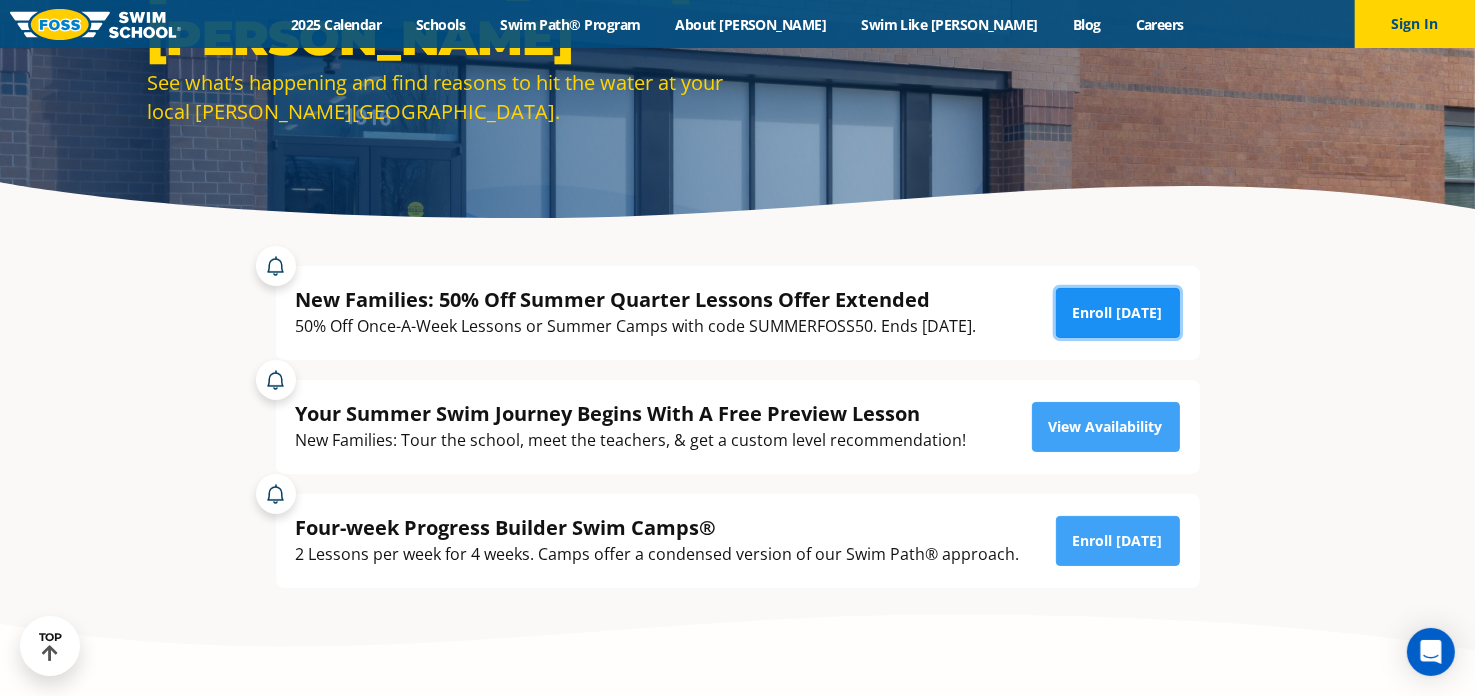 click on "Enroll [DATE]" at bounding box center [1118, 313] 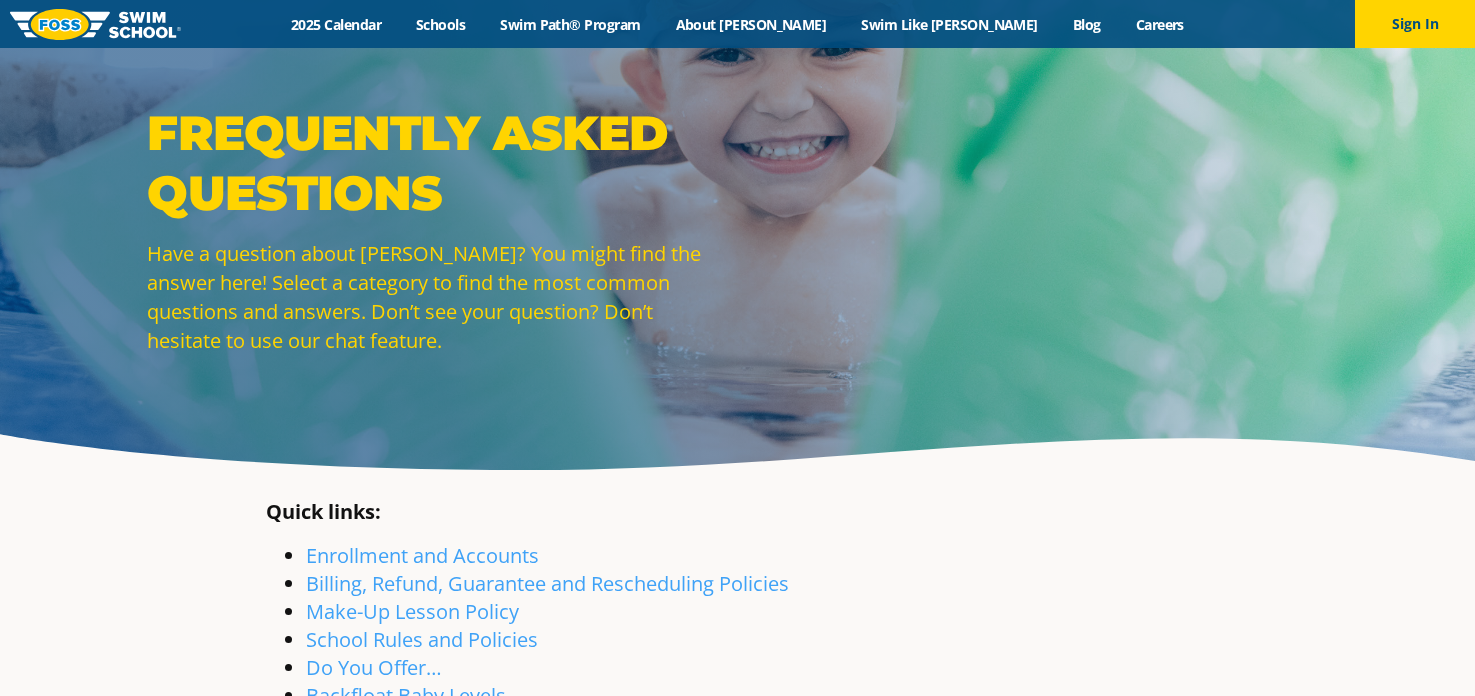 scroll, scrollTop: 0, scrollLeft: 0, axis: both 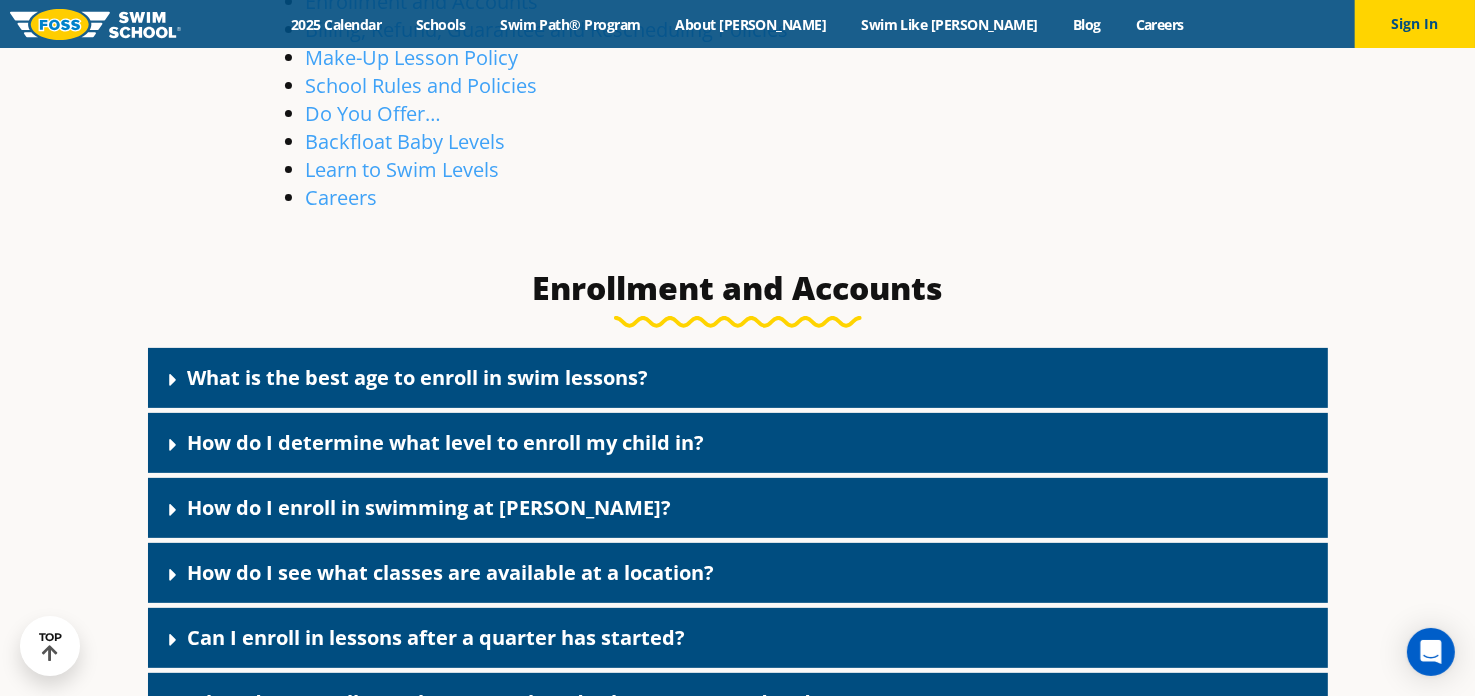 click on "What is the best age to enroll in swim lessons?" at bounding box center [418, 377] 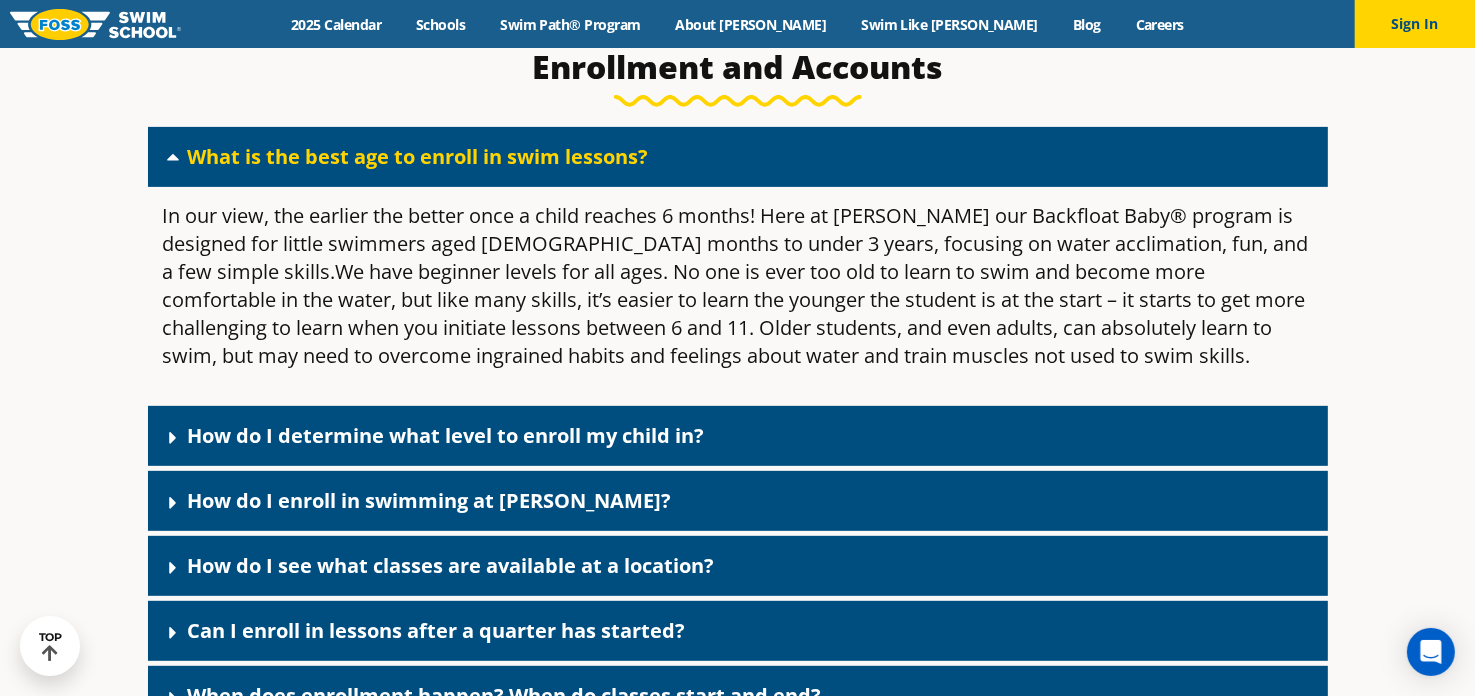 scroll, scrollTop: 780, scrollLeft: 0, axis: vertical 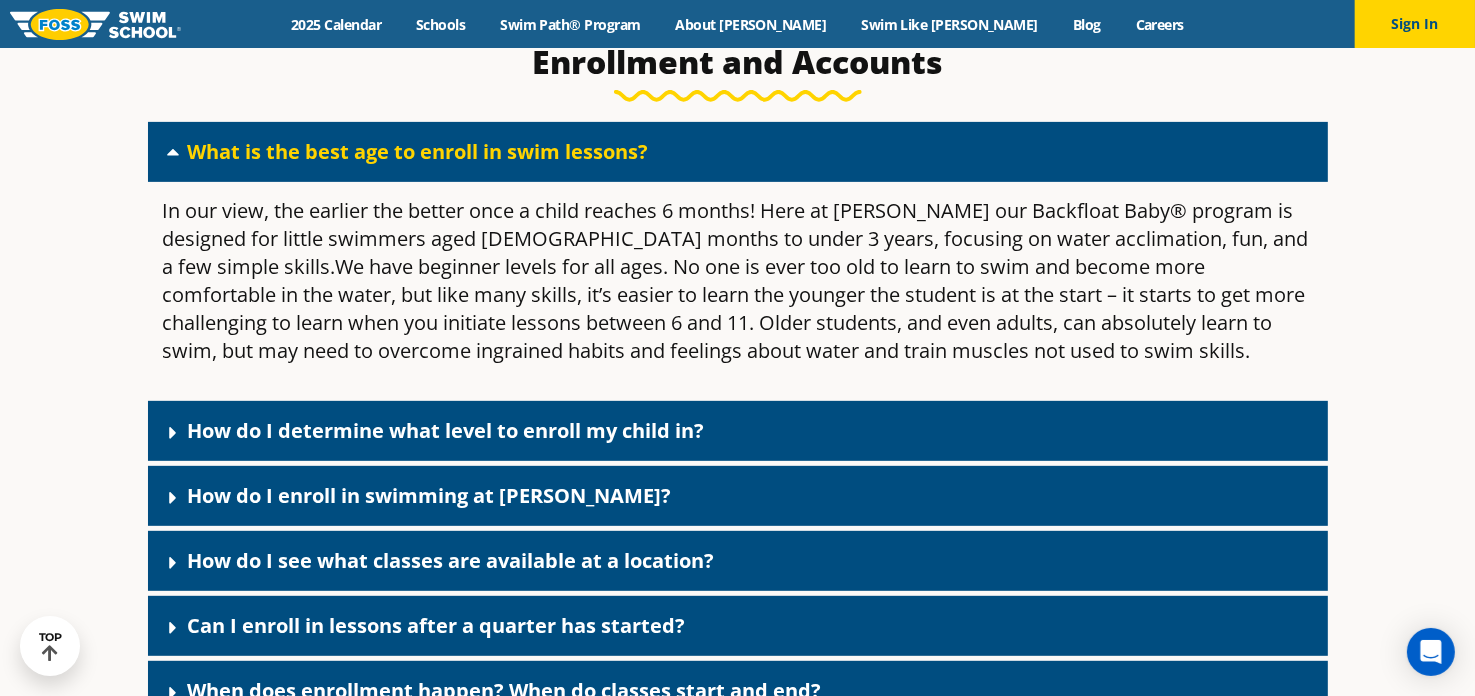 click 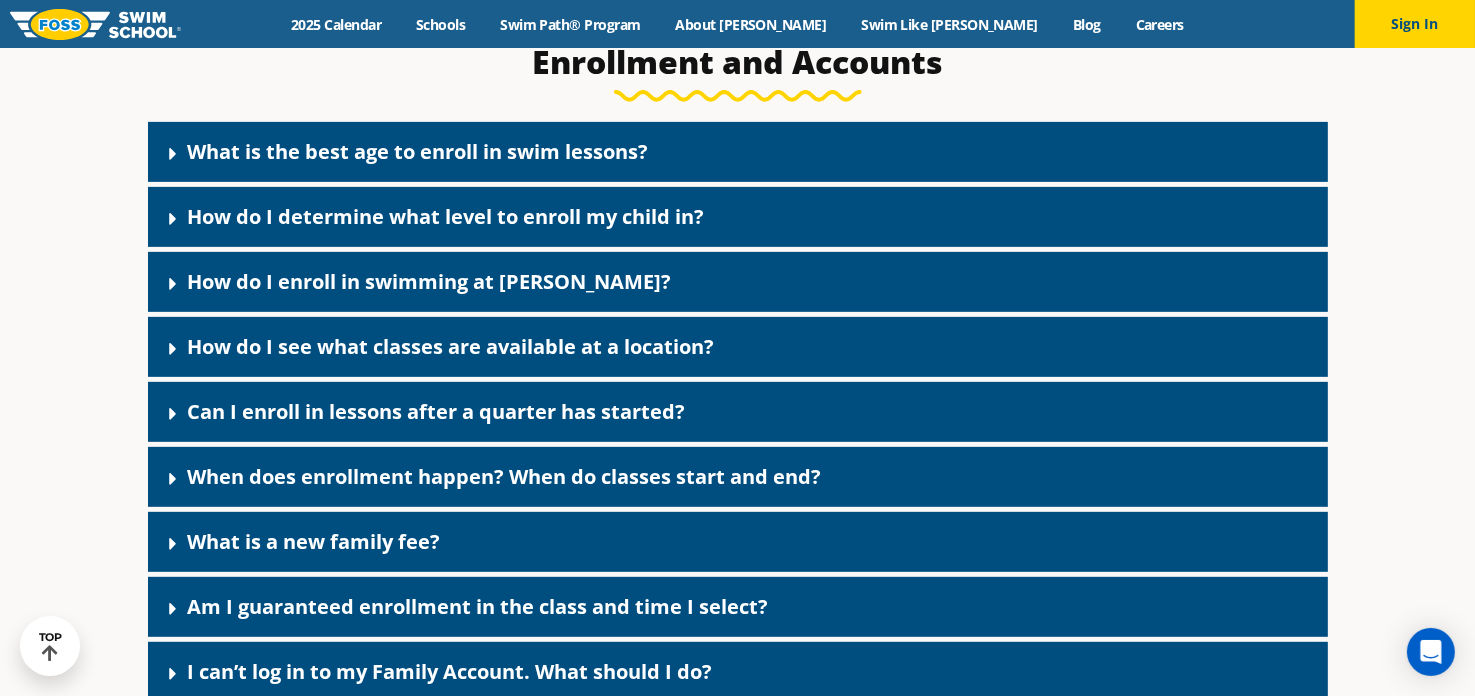 click 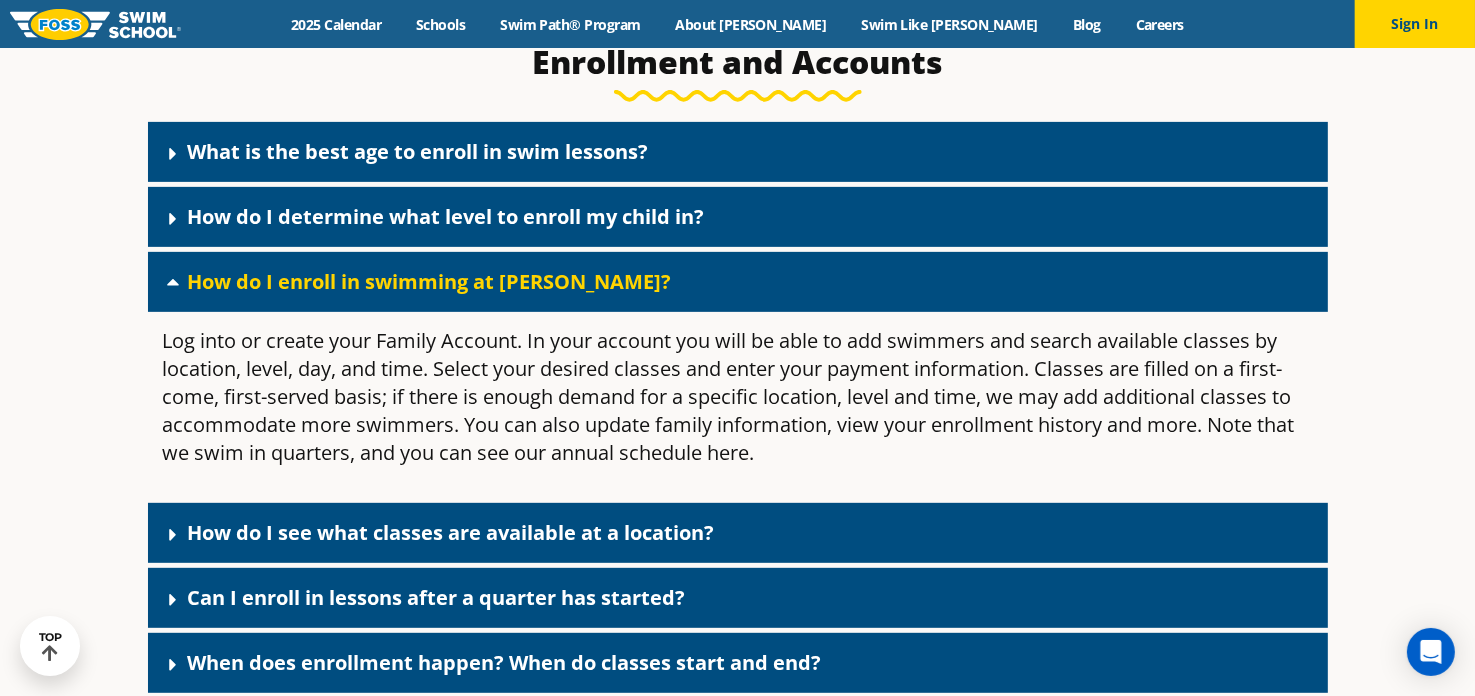 click 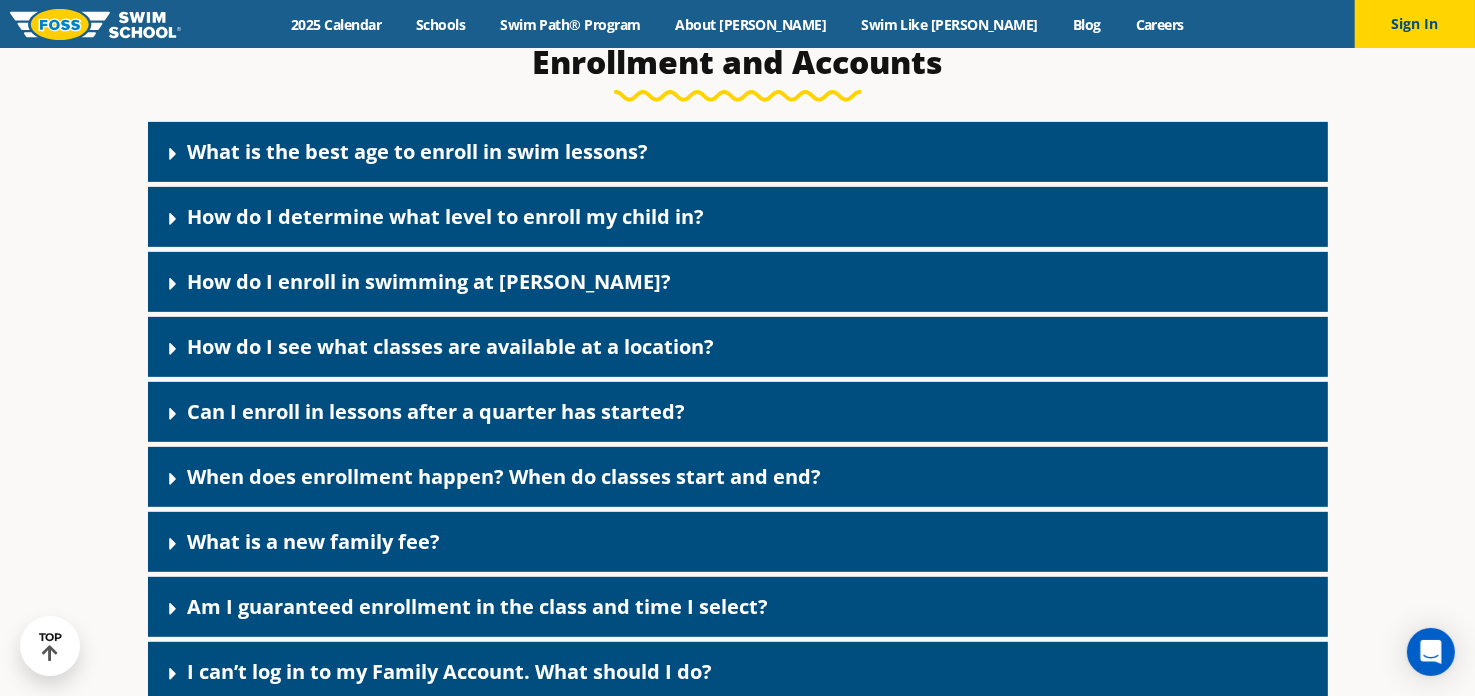click 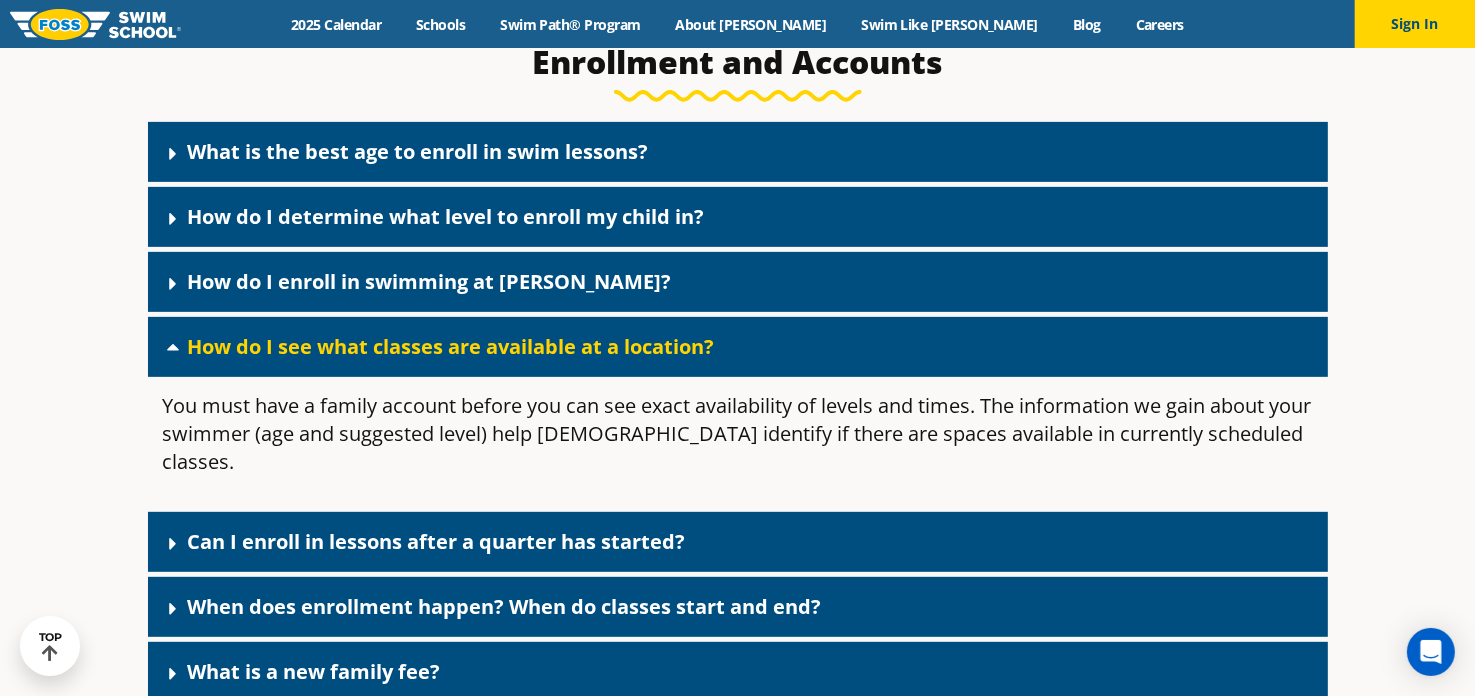 click 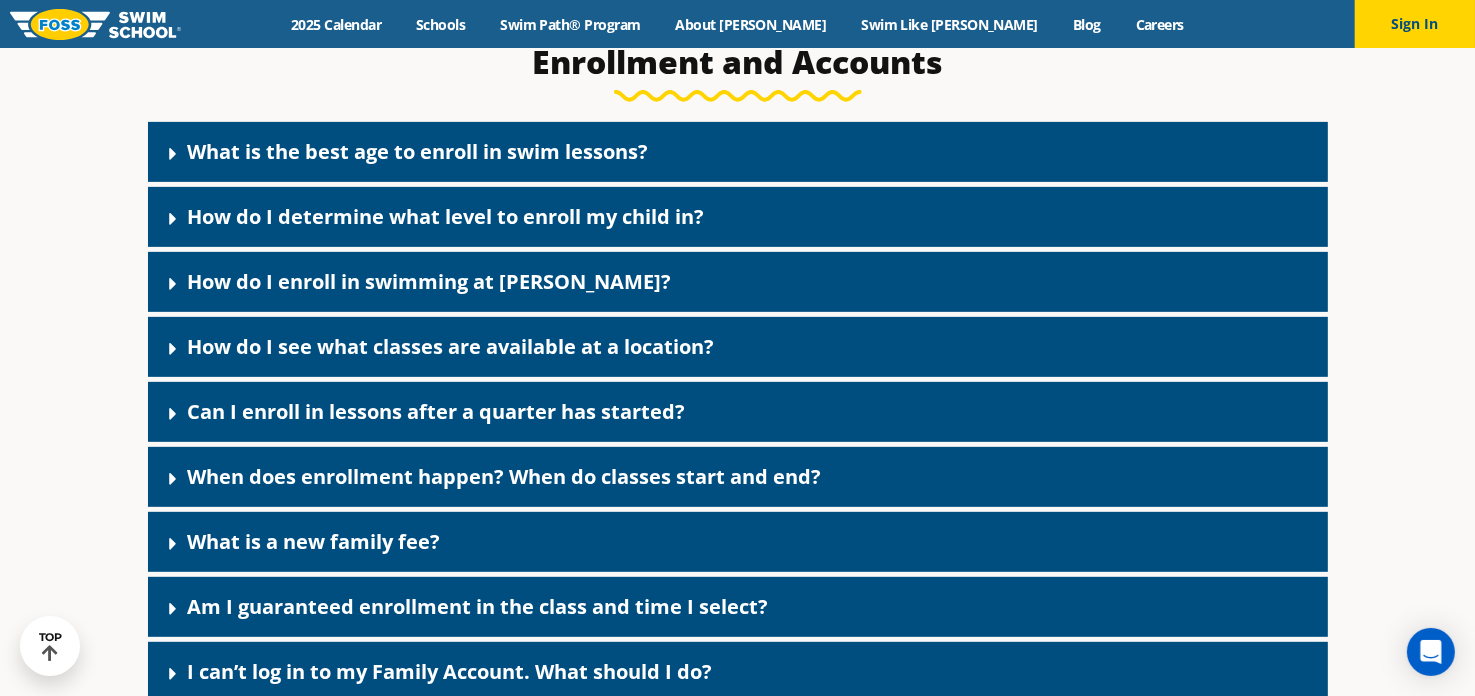 click 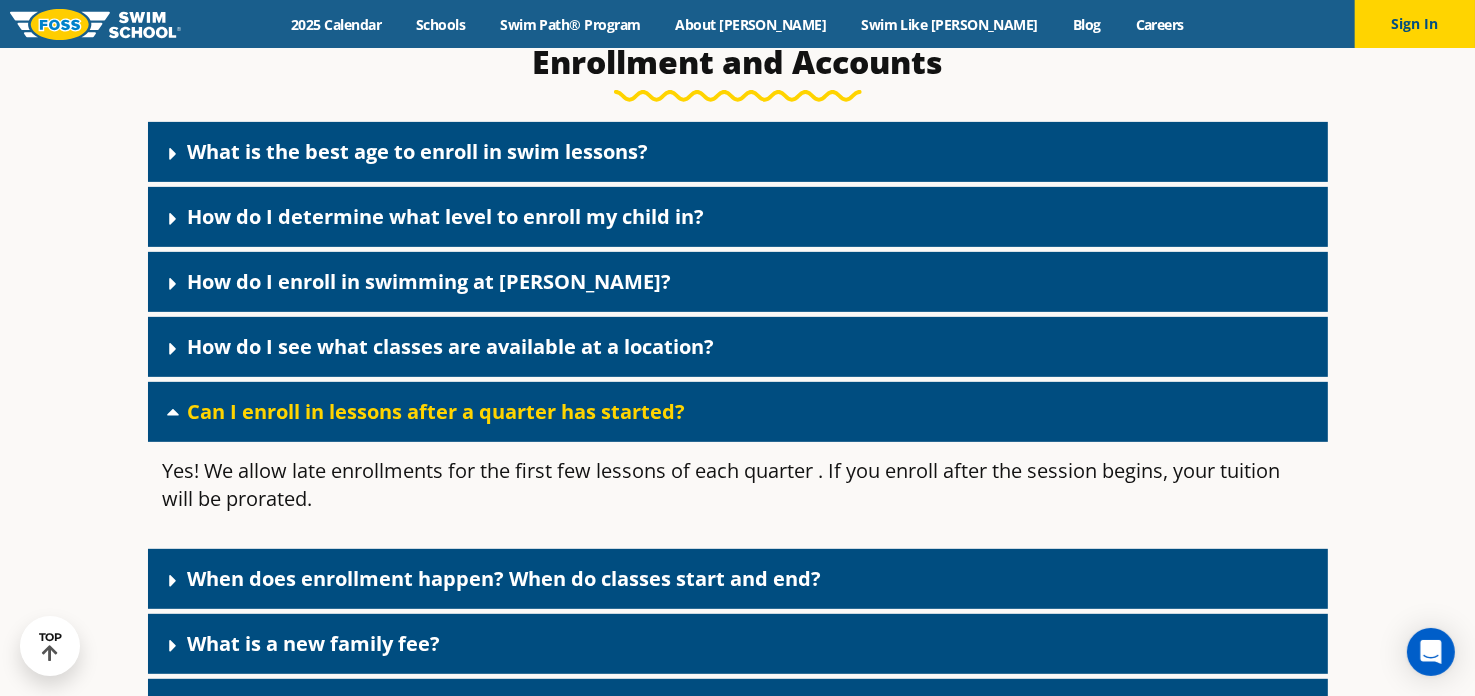 click 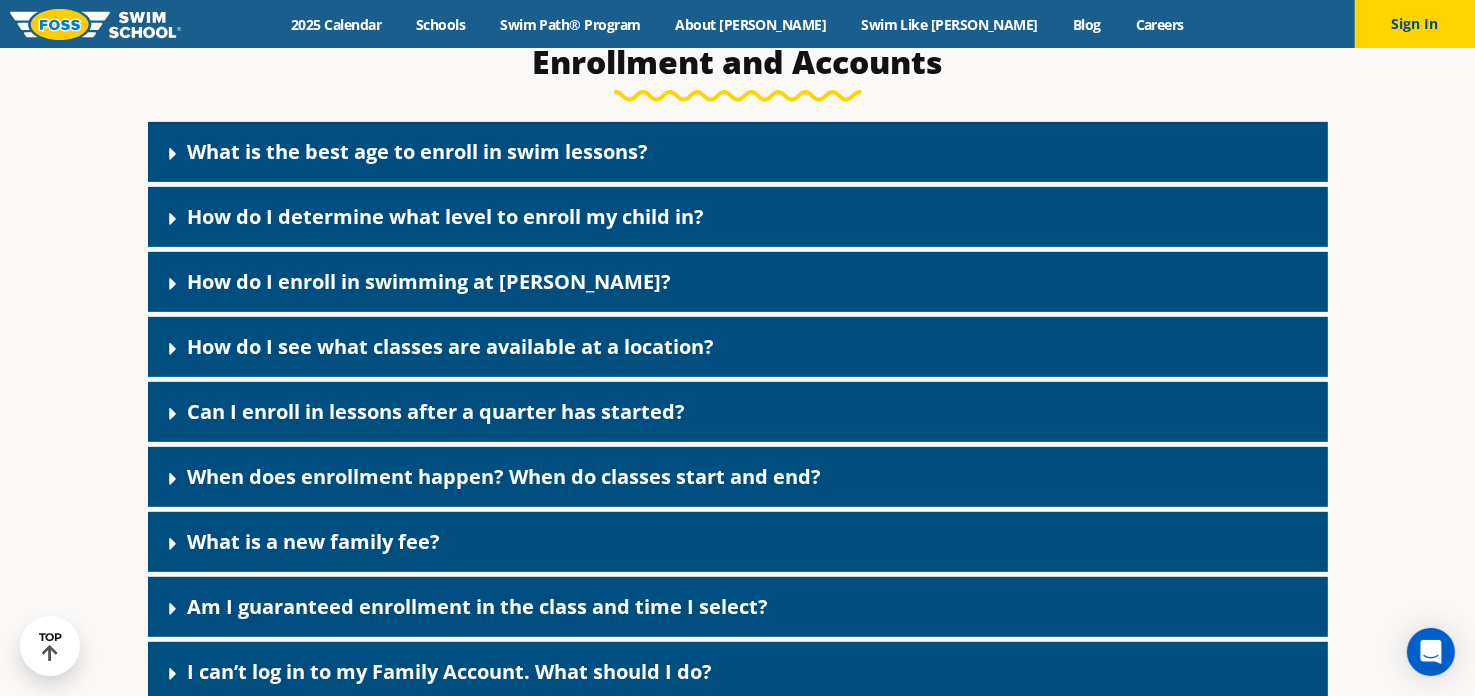 click 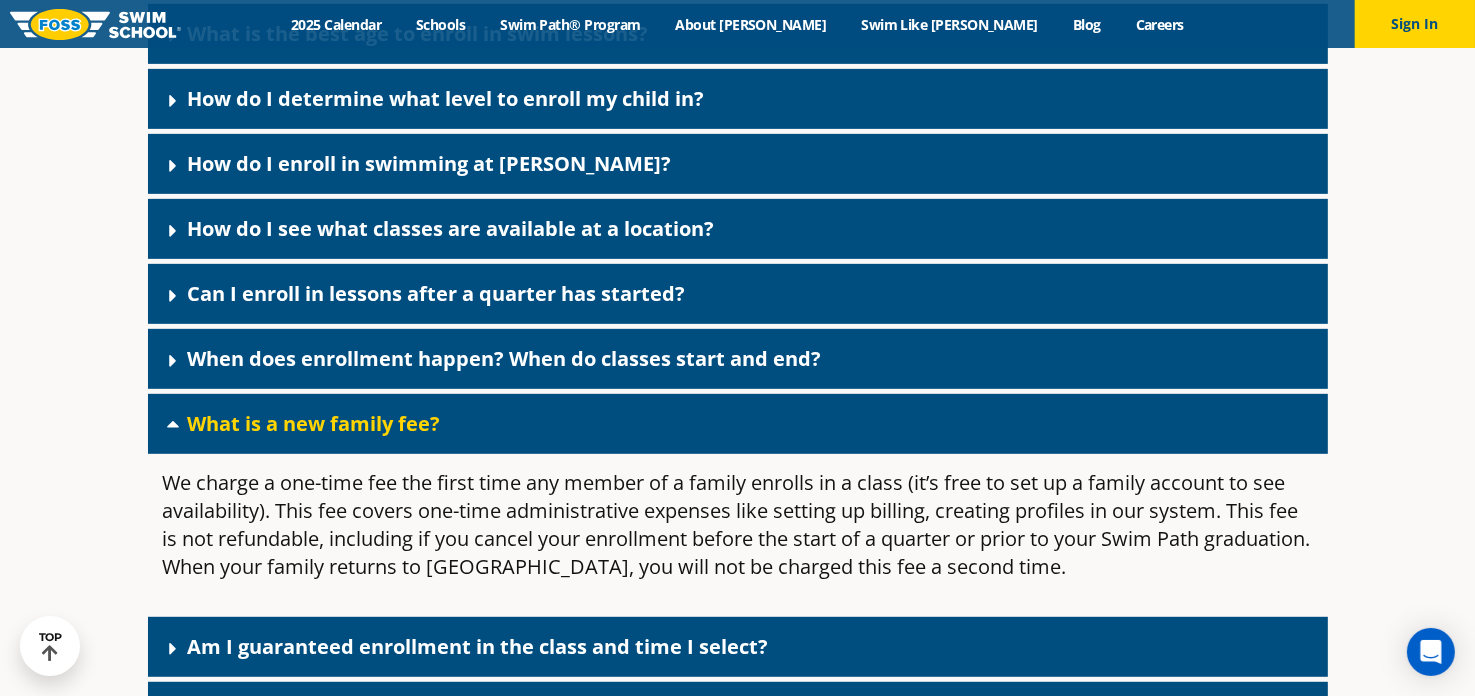 scroll, scrollTop: 904, scrollLeft: 0, axis: vertical 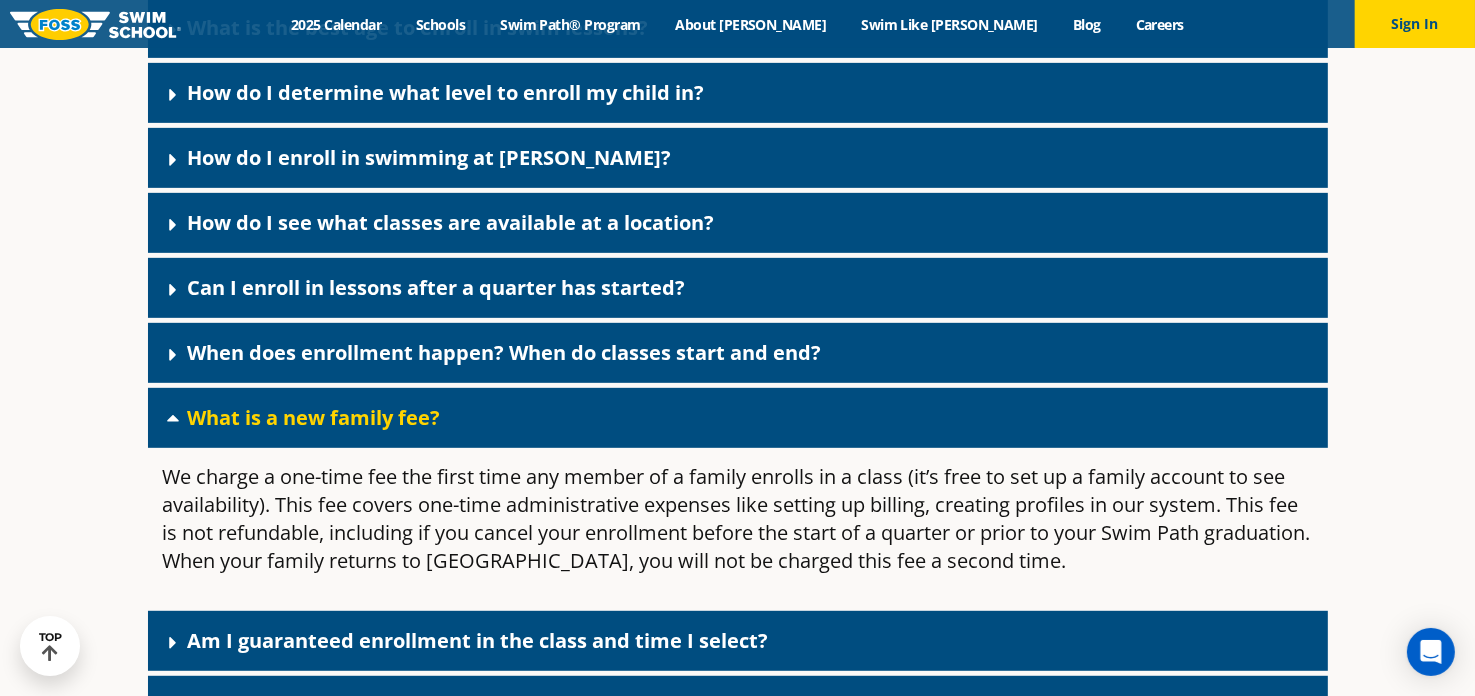 click 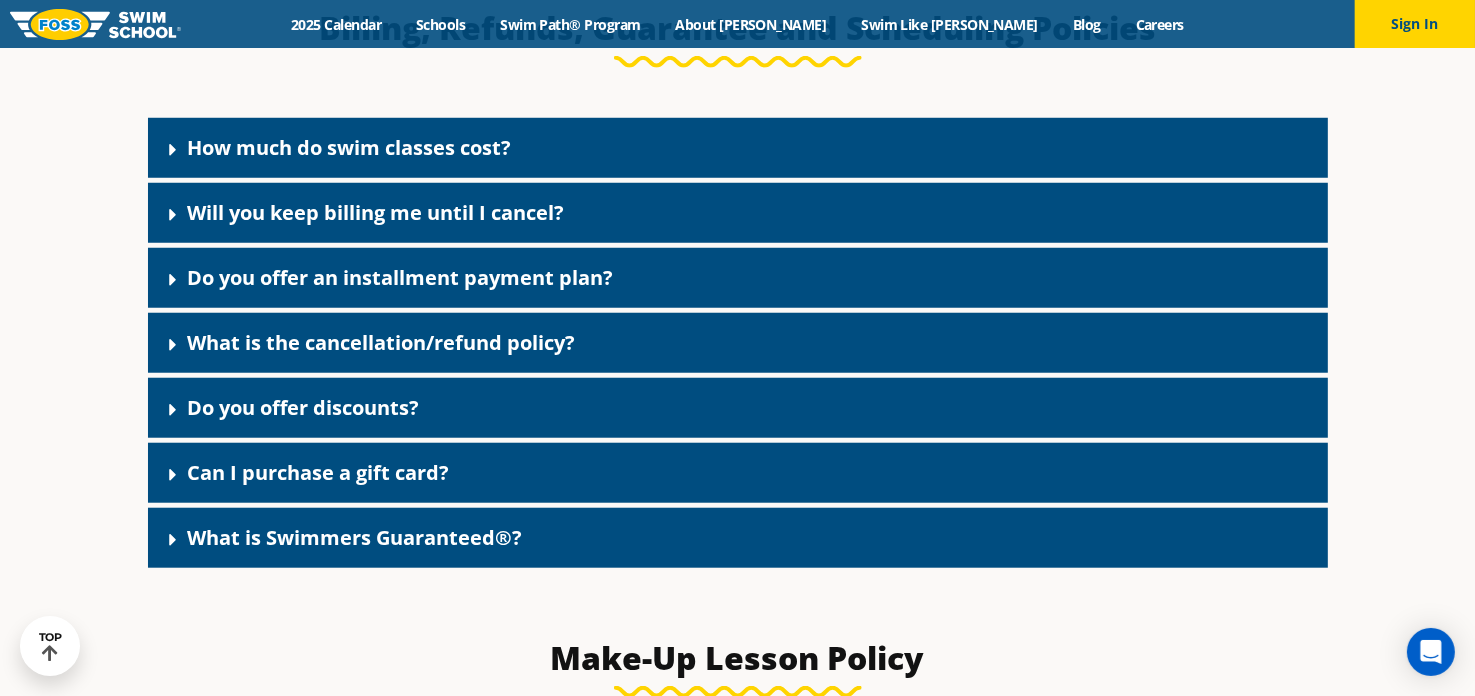 scroll, scrollTop: 1646, scrollLeft: 0, axis: vertical 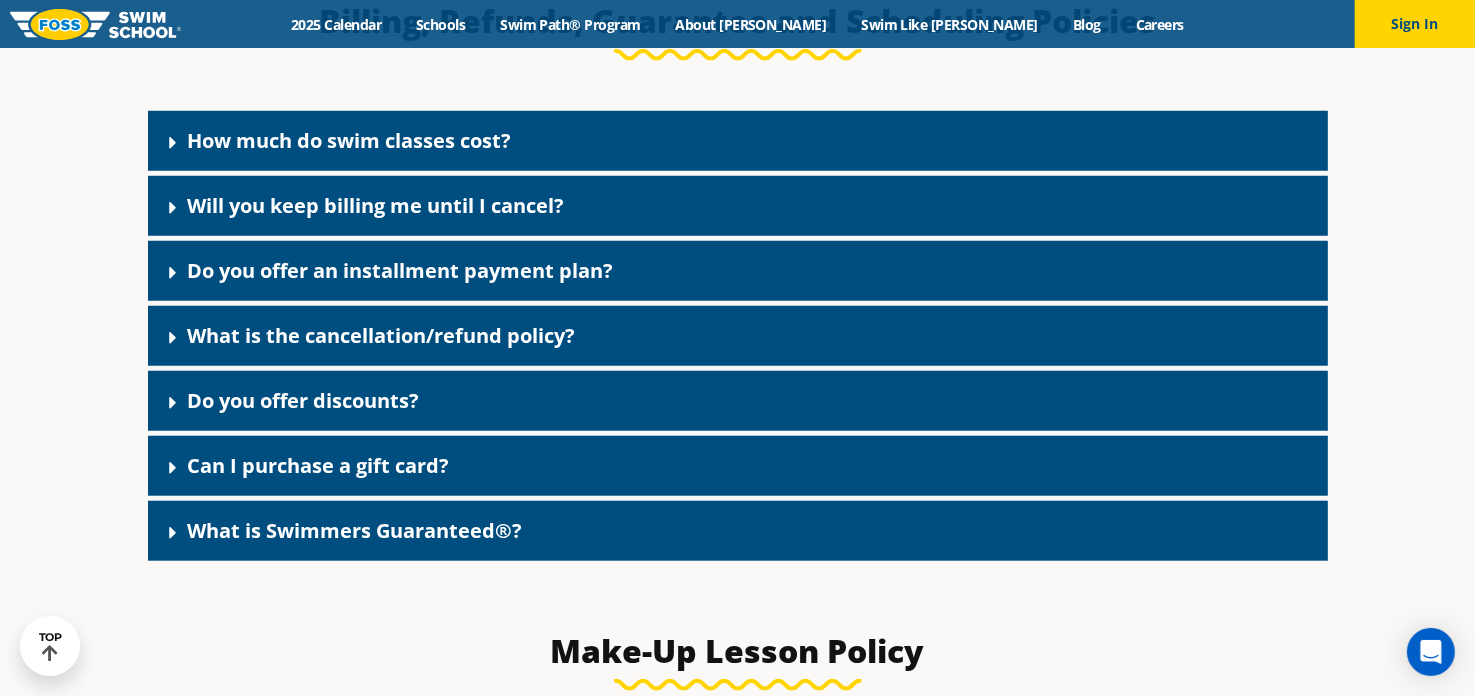click 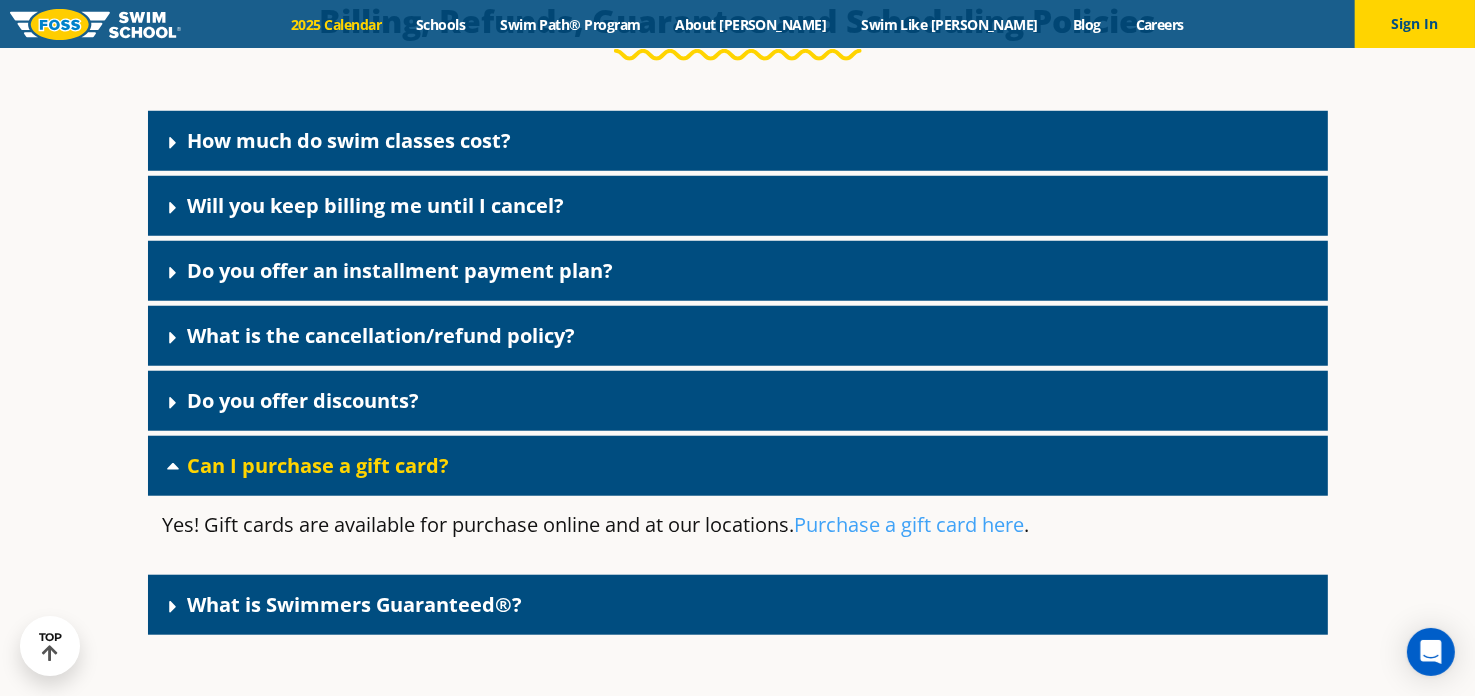 click on "2025 Calendar" at bounding box center (336, 24) 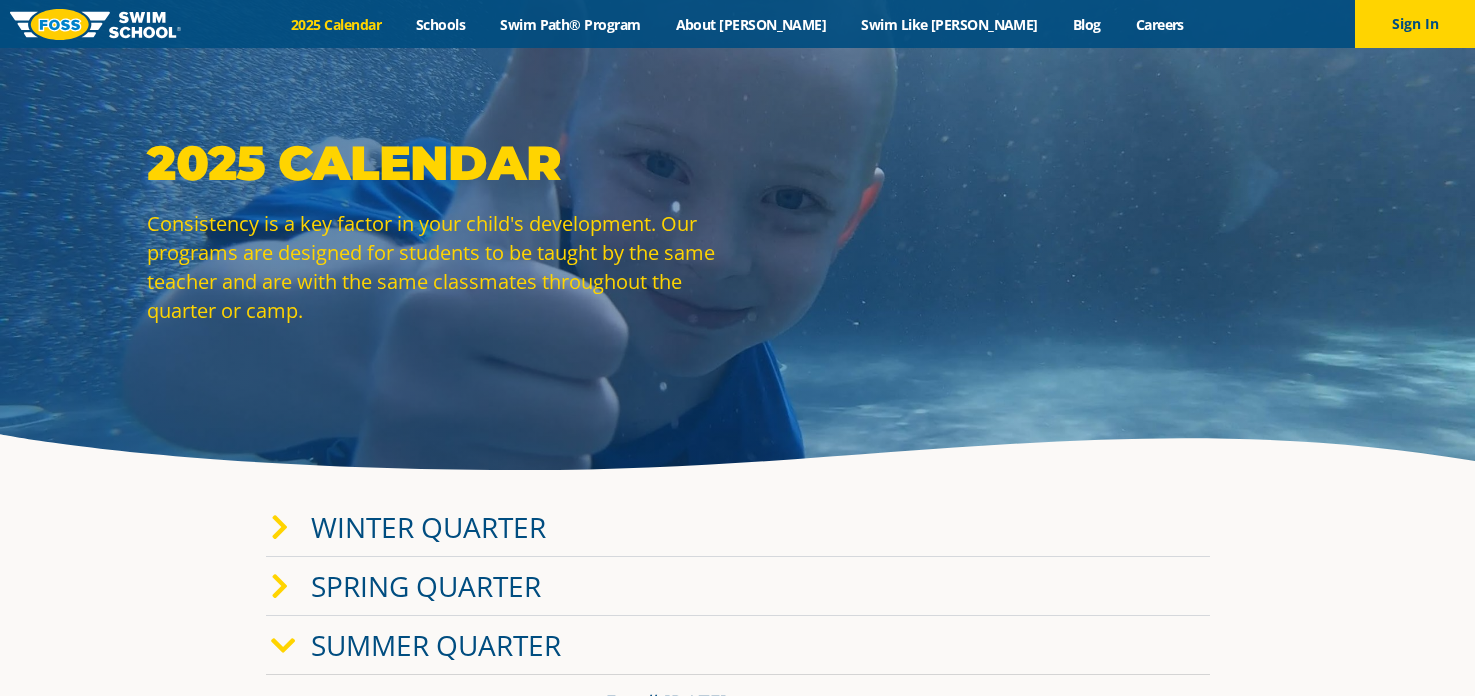 scroll, scrollTop: 0, scrollLeft: 0, axis: both 